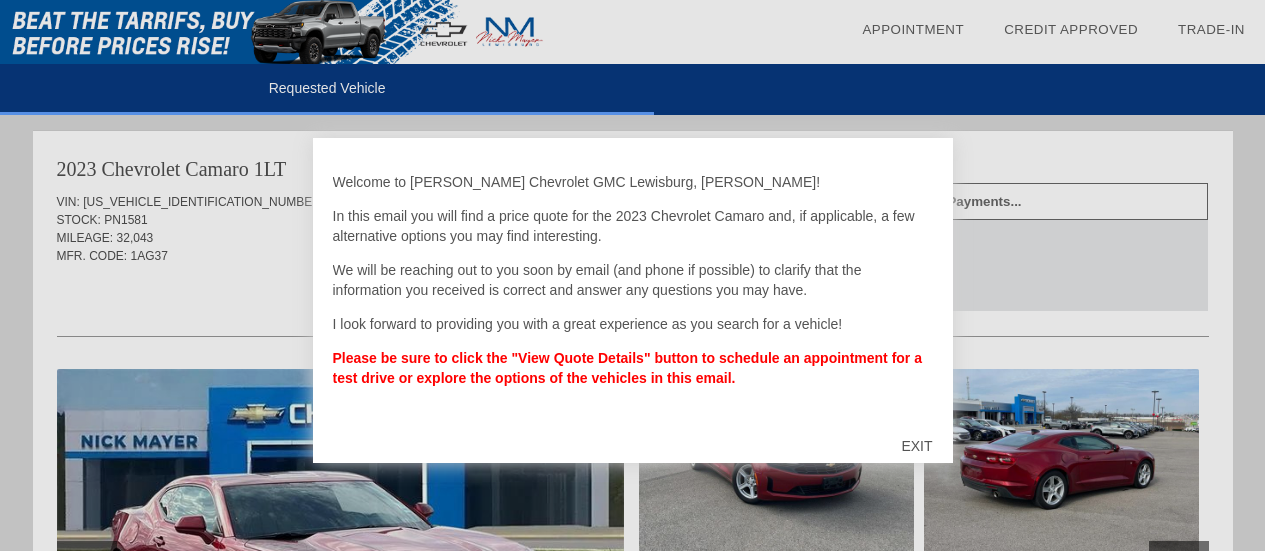 scroll, scrollTop: 0, scrollLeft: 0, axis: both 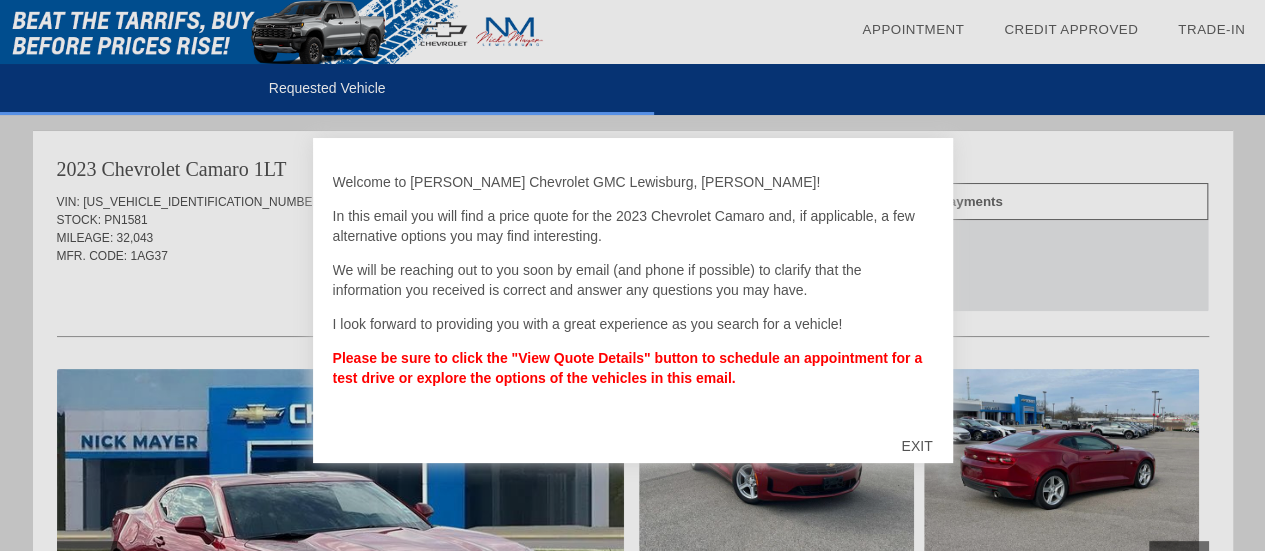 click on "EXIT" at bounding box center (916, 446) 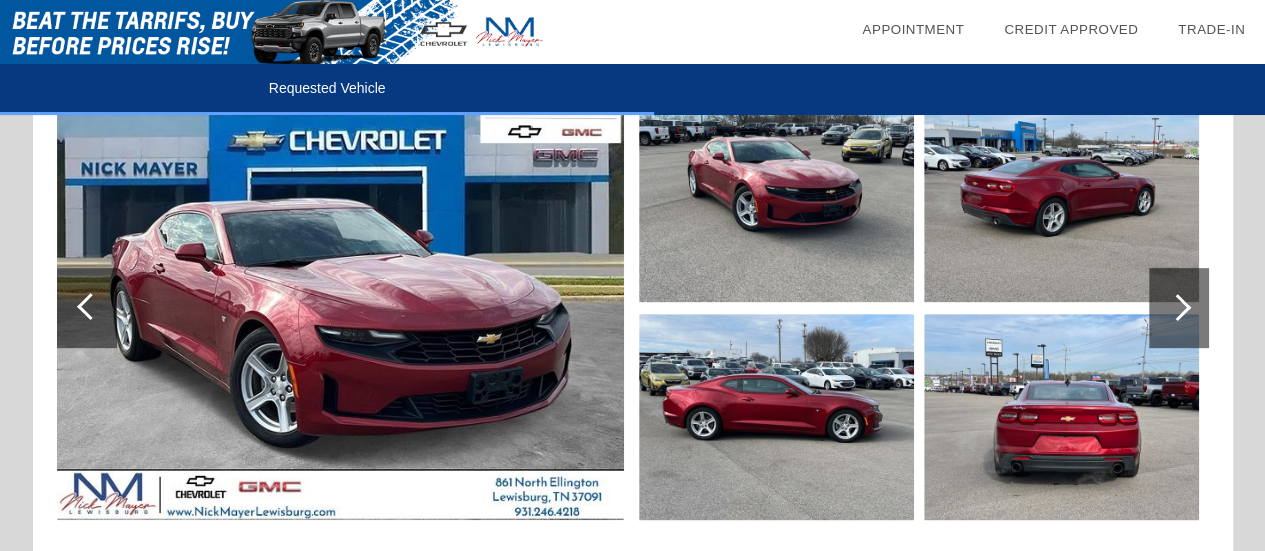 scroll, scrollTop: 300, scrollLeft: 0, axis: vertical 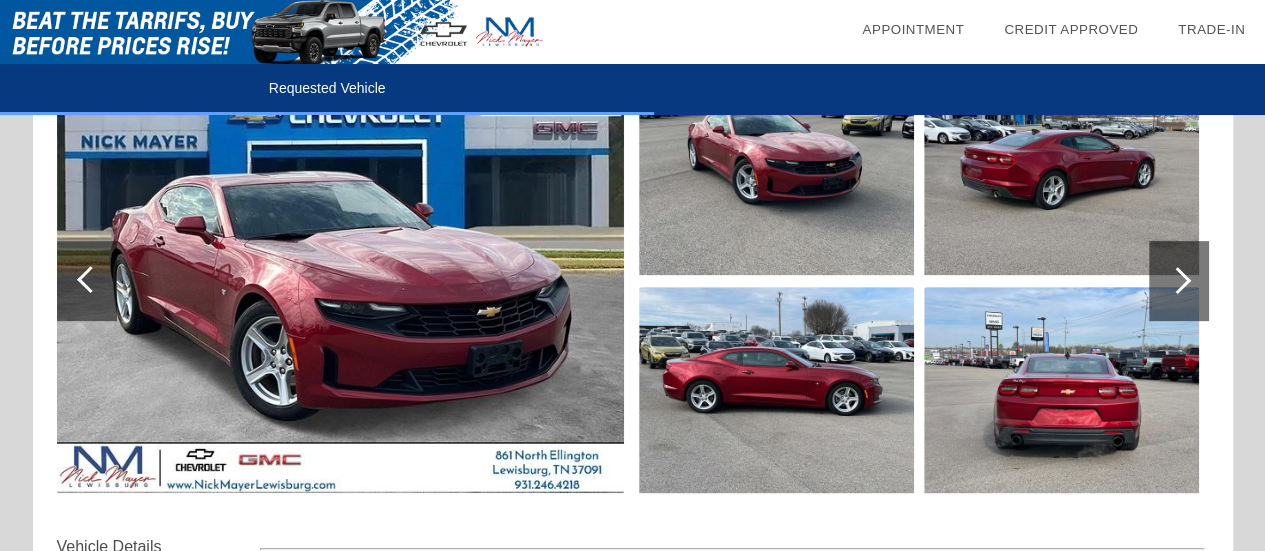 click at bounding box center (340, 281) 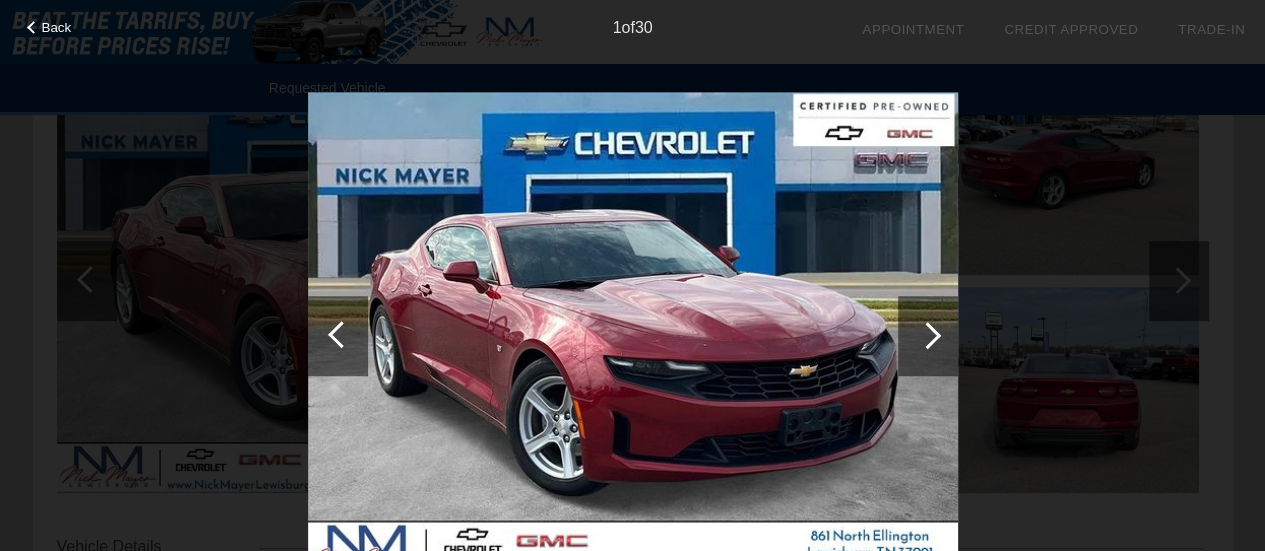 click at bounding box center (927, 335) 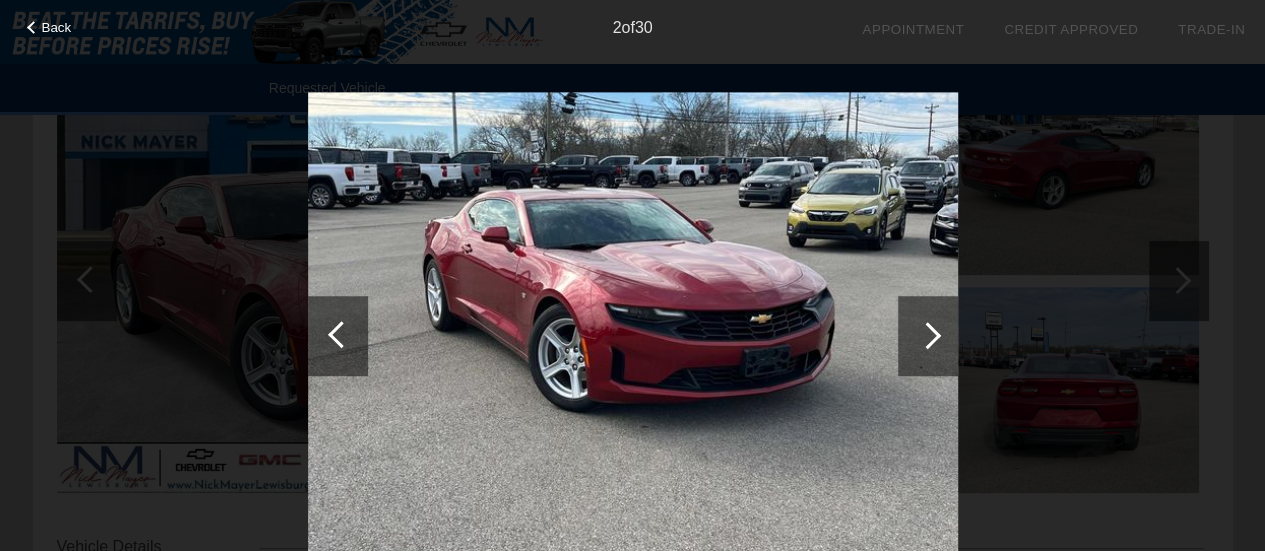 click at bounding box center [927, 335] 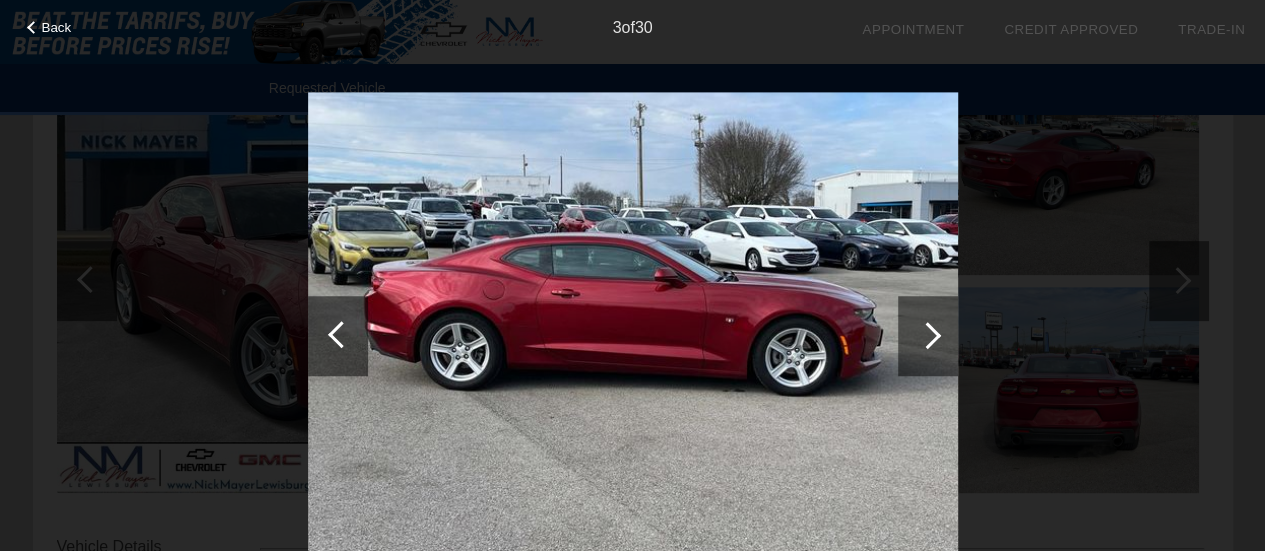 click at bounding box center [927, 335] 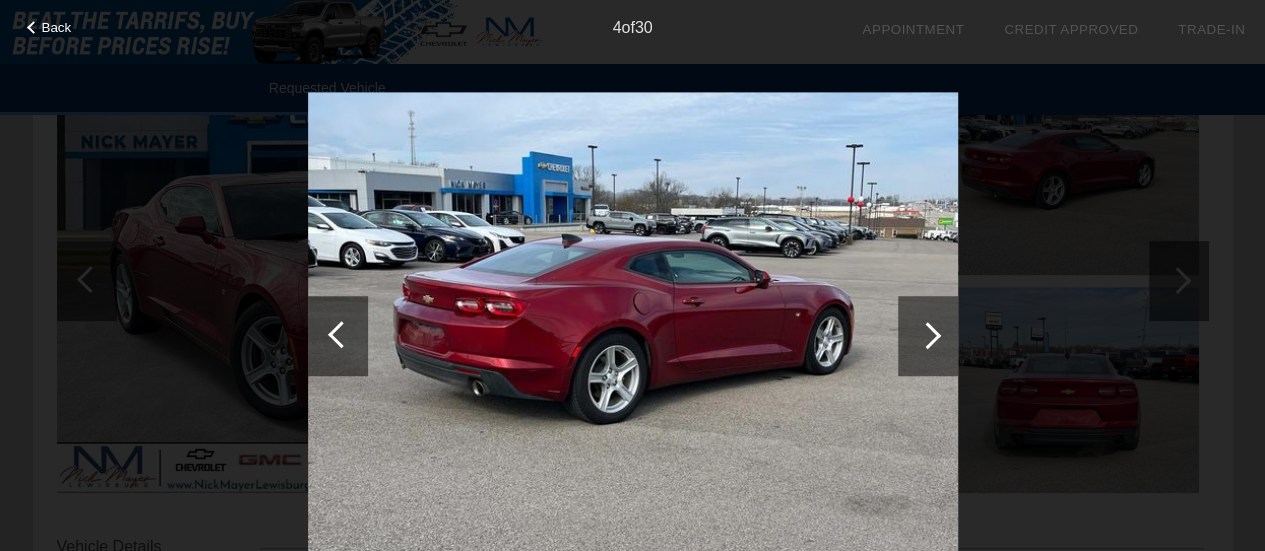 click at bounding box center (927, 335) 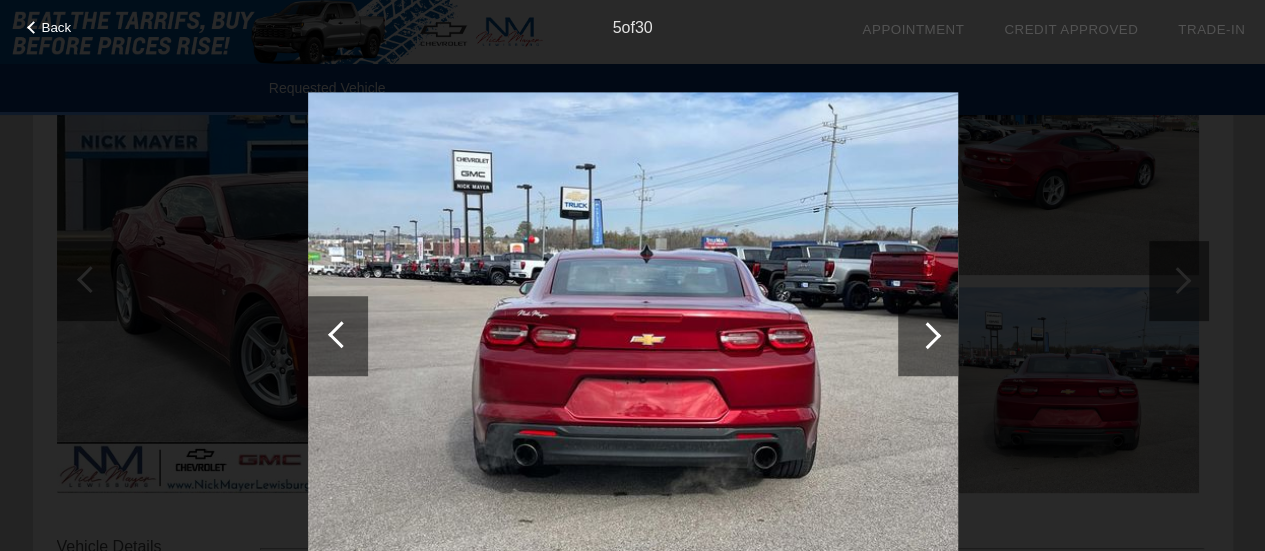 click at bounding box center [341, 334] 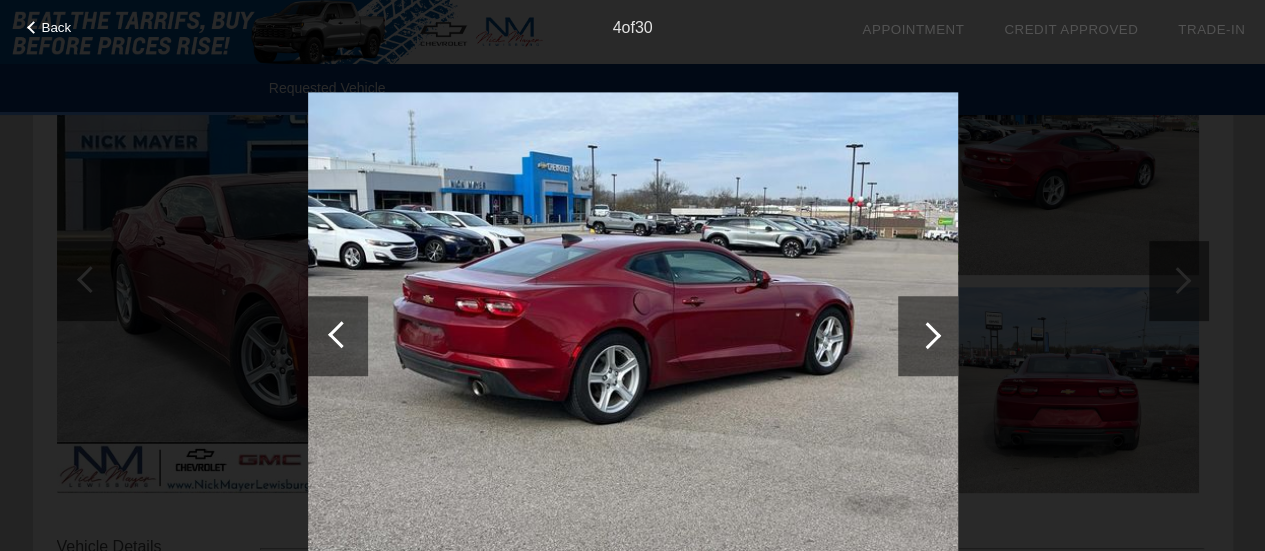 click at bounding box center (341, 334) 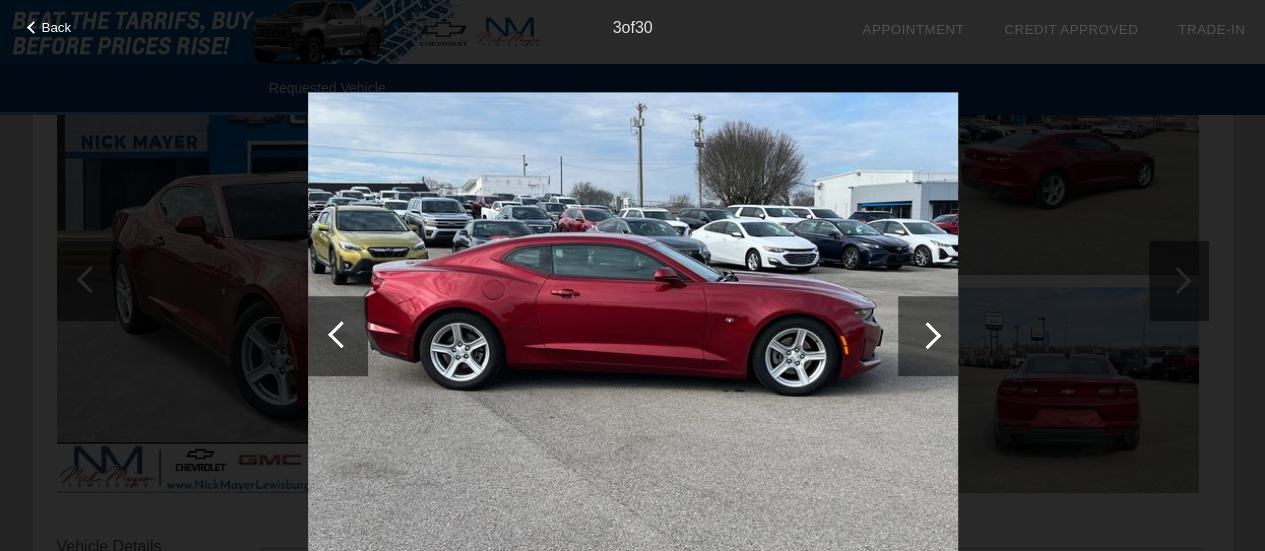 click at bounding box center [341, 334] 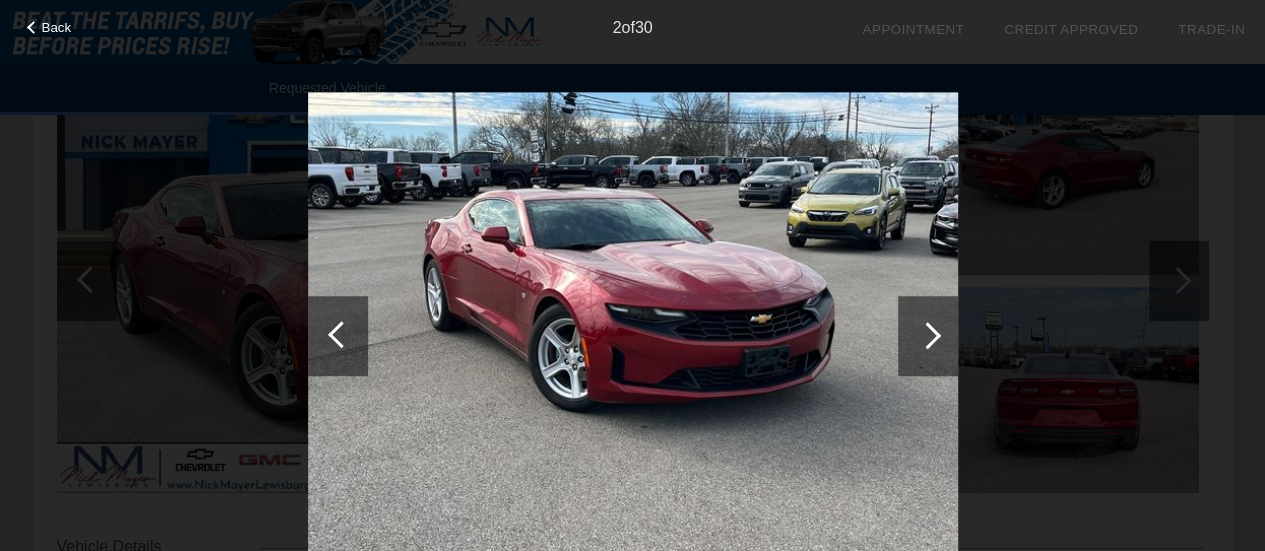 click at bounding box center (927, 335) 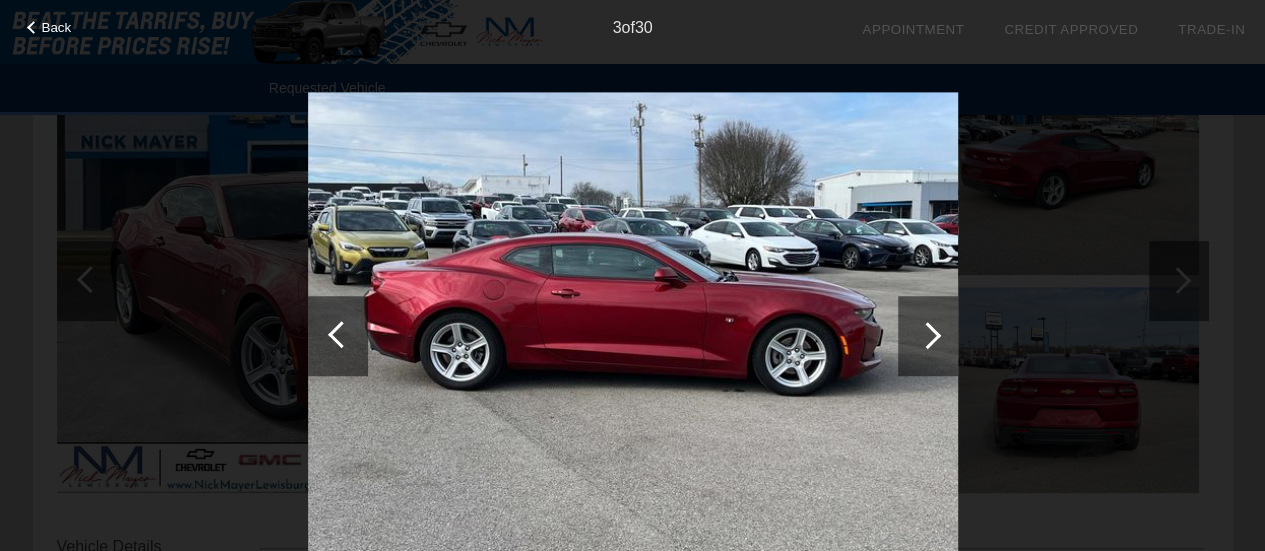 click at bounding box center (927, 335) 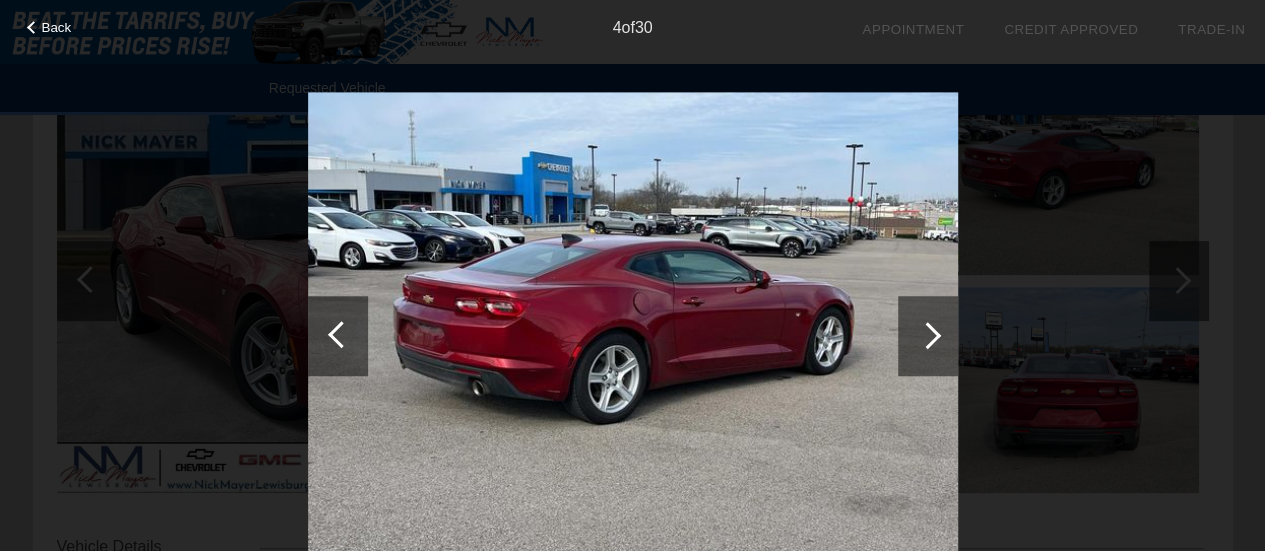 click at bounding box center (927, 335) 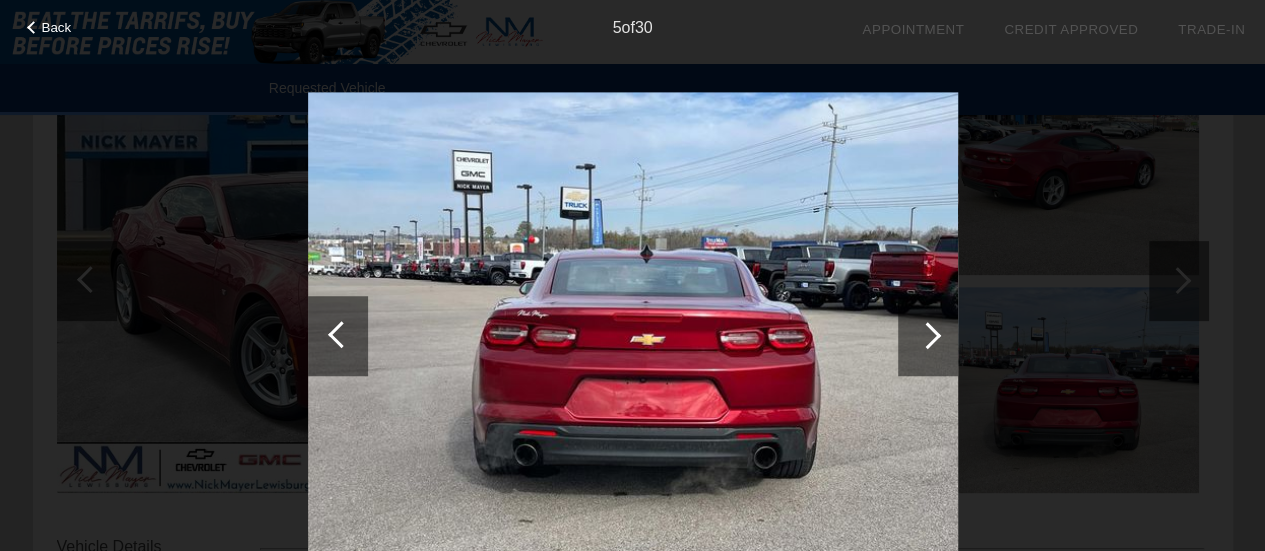click at bounding box center (927, 335) 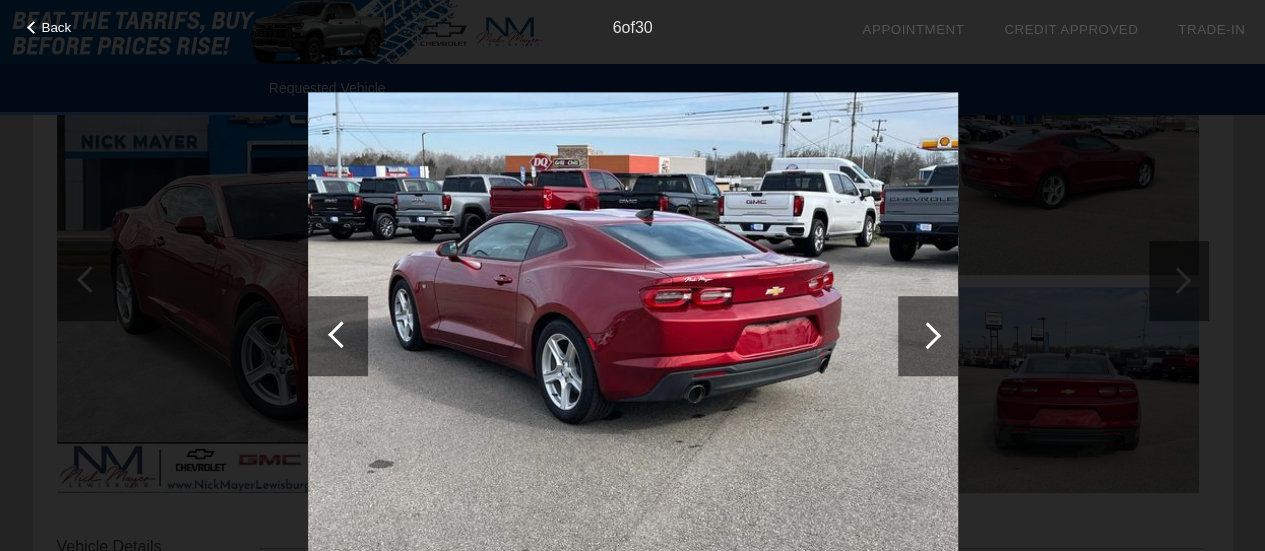 click at bounding box center (927, 335) 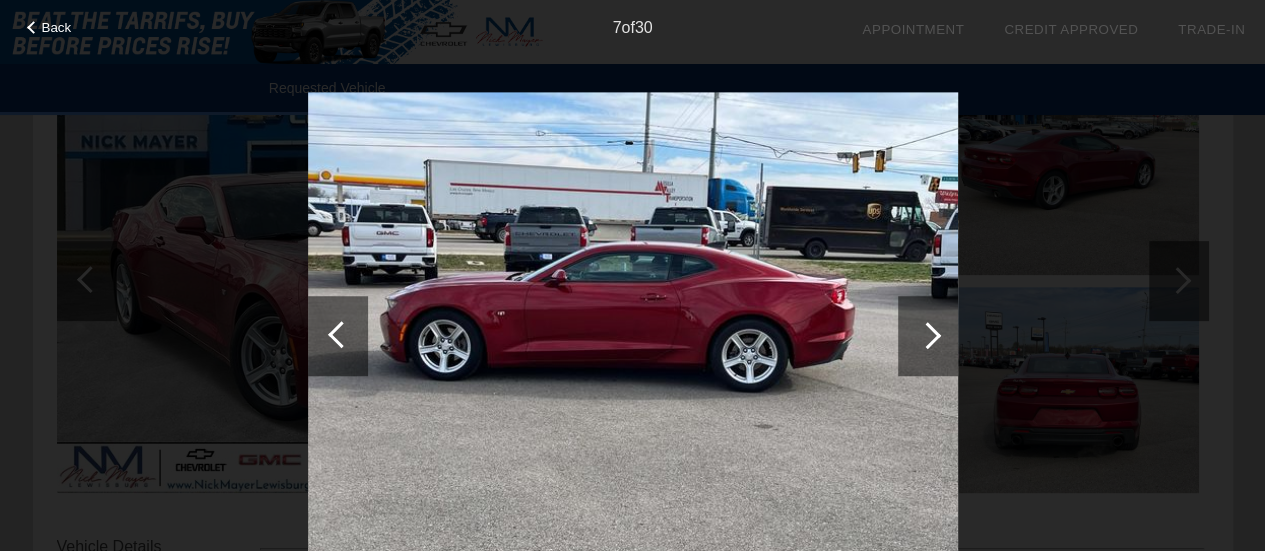click at bounding box center [927, 335] 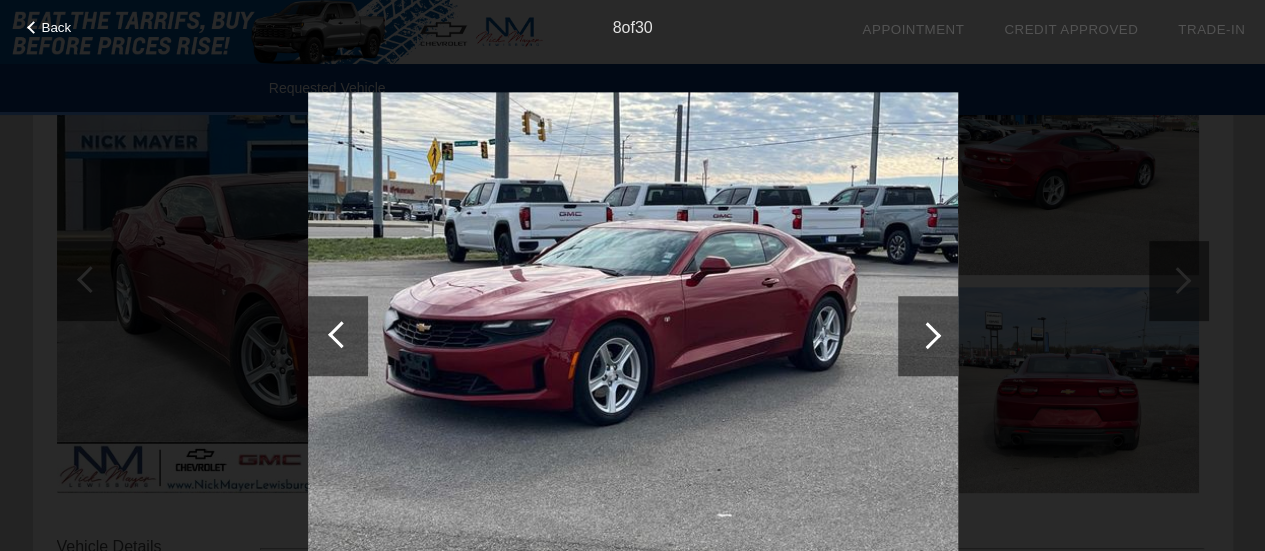 click at bounding box center (927, 335) 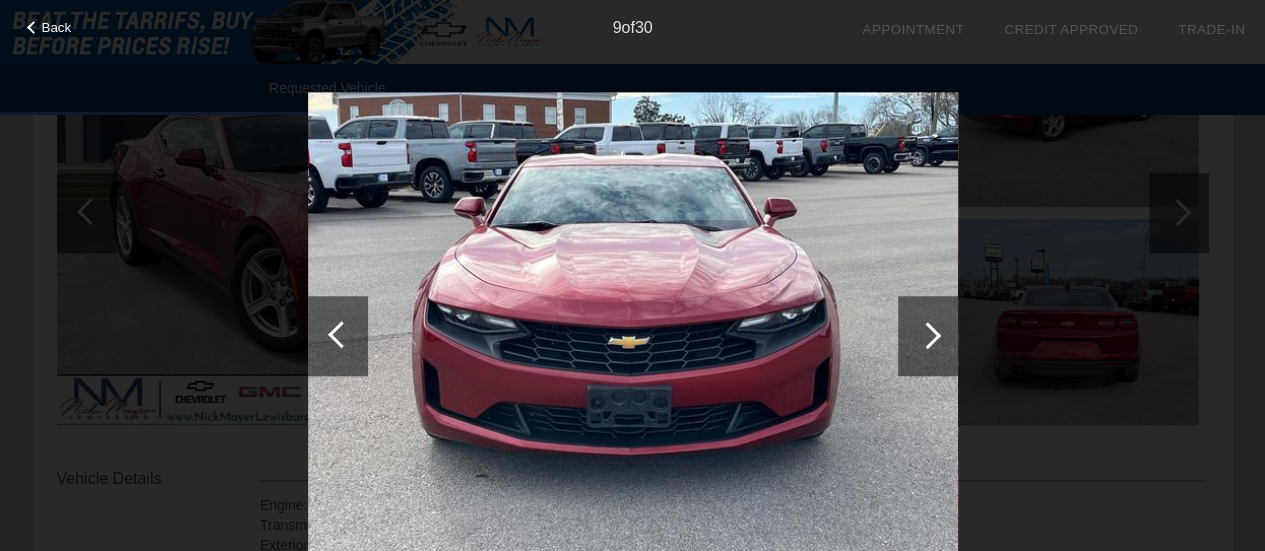 scroll, scrollTop: 400, scrollLeft: 0, axis: vertical 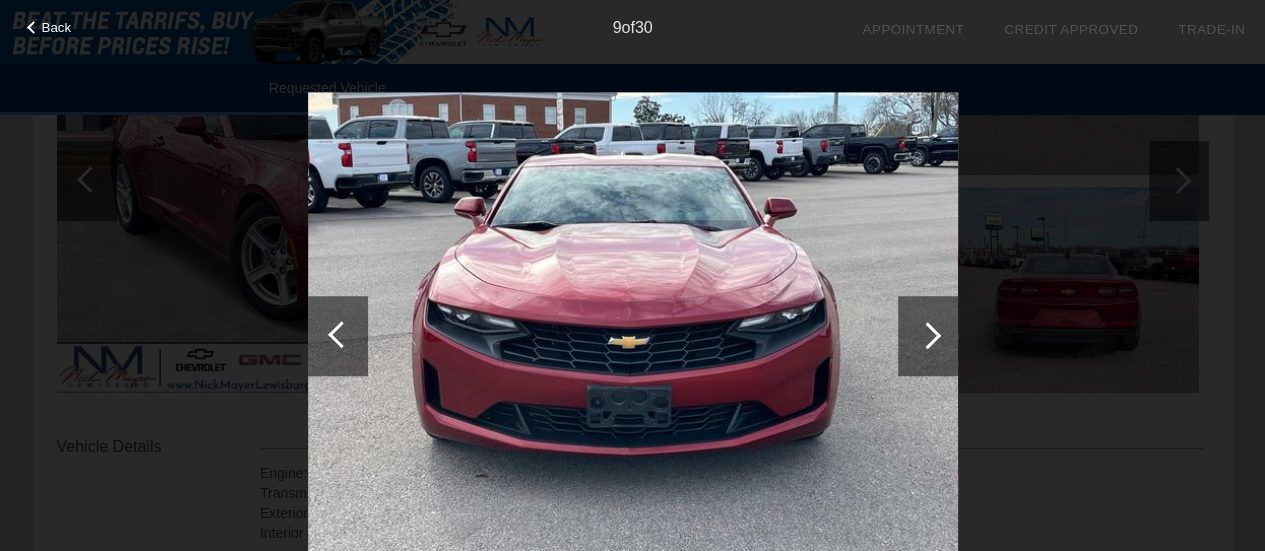 click at bounding box center (927, 335) 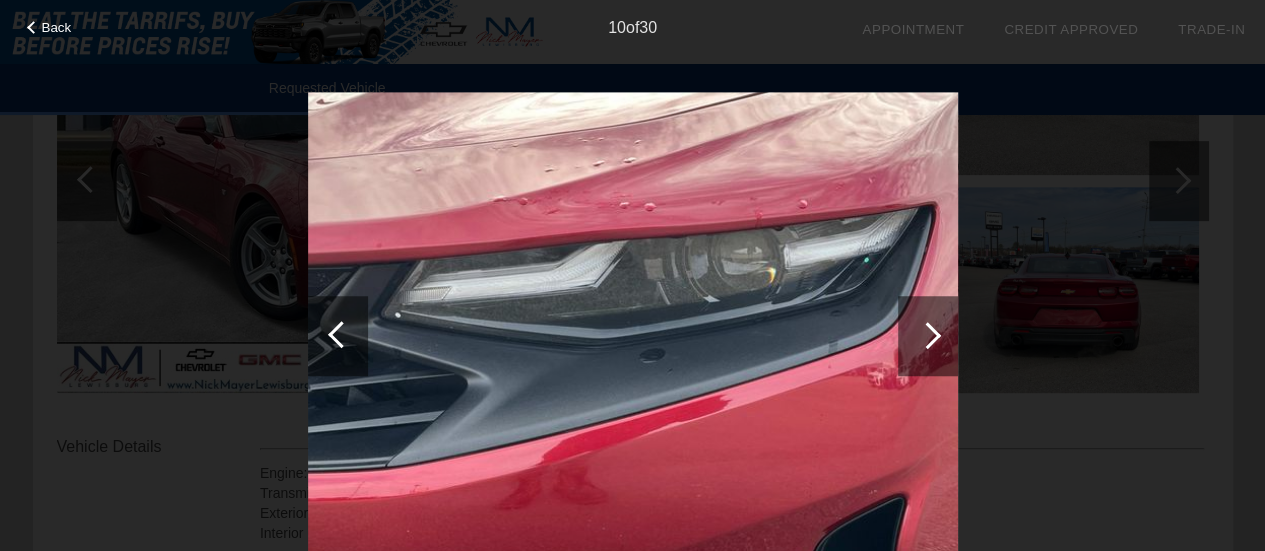 click at bounding box center (927, 335) 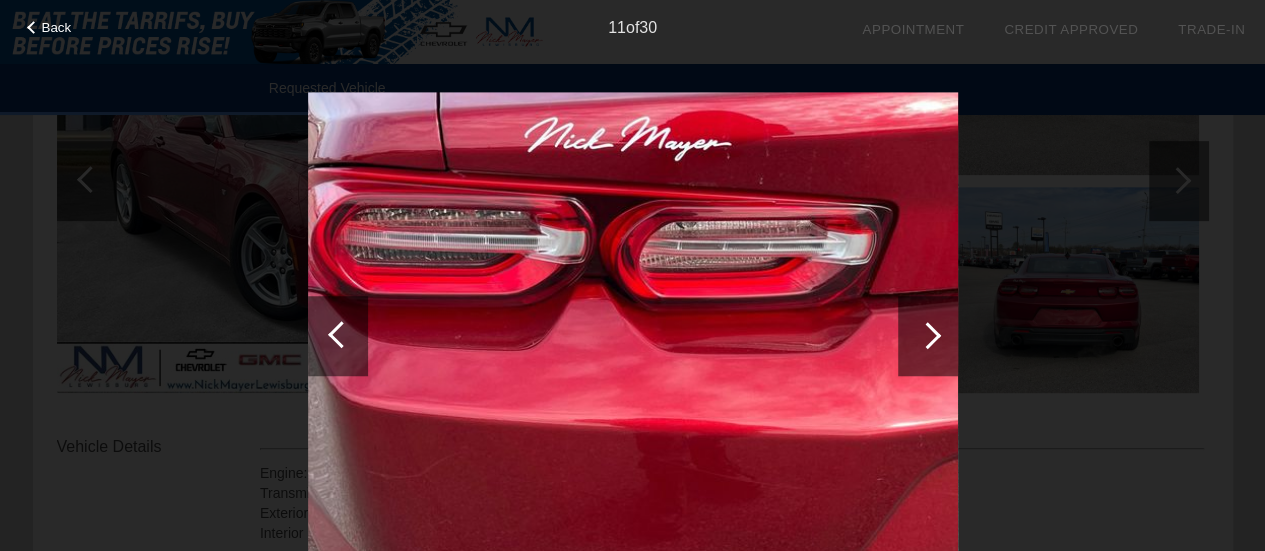 click at bounding box center [927, 335] 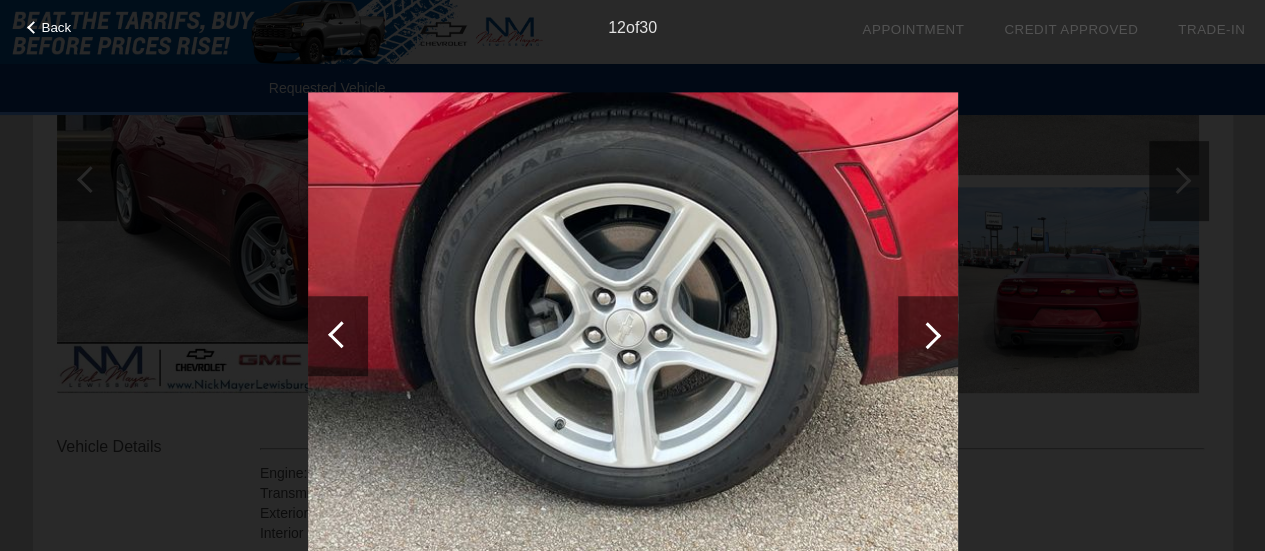 click at bounding box center [927, 335] 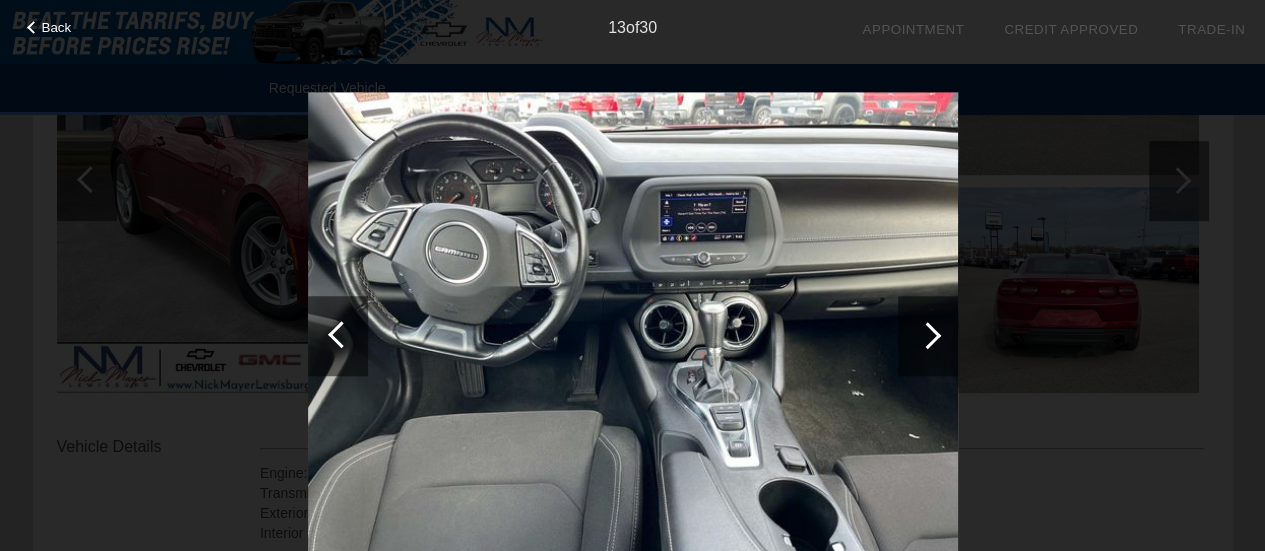 click at bounding box center [927, 335] 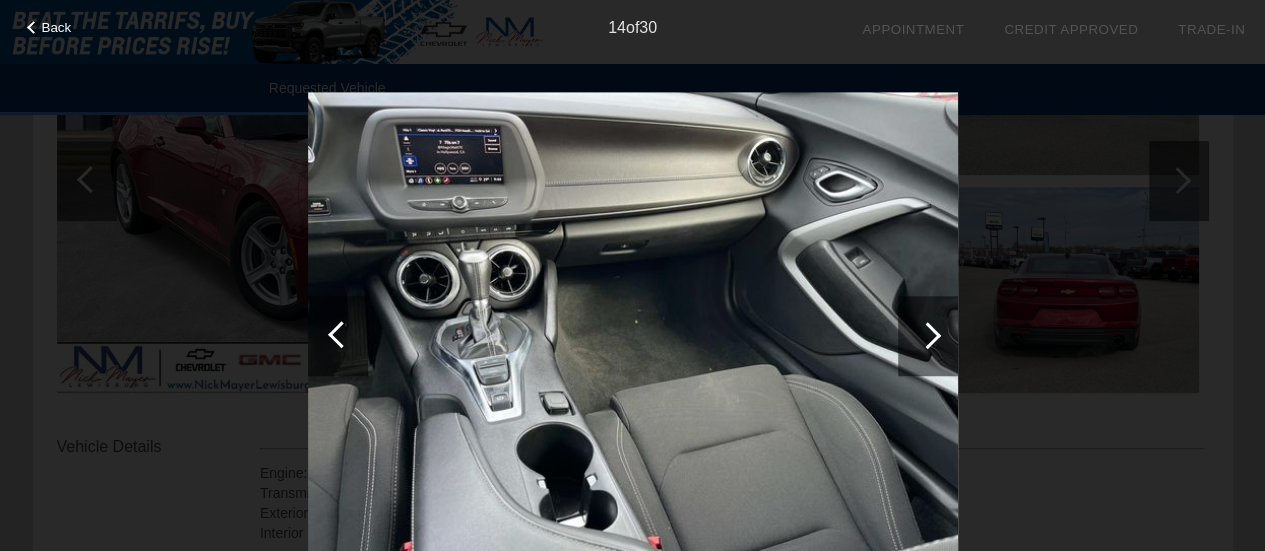 click at bounding box center (927, 335) 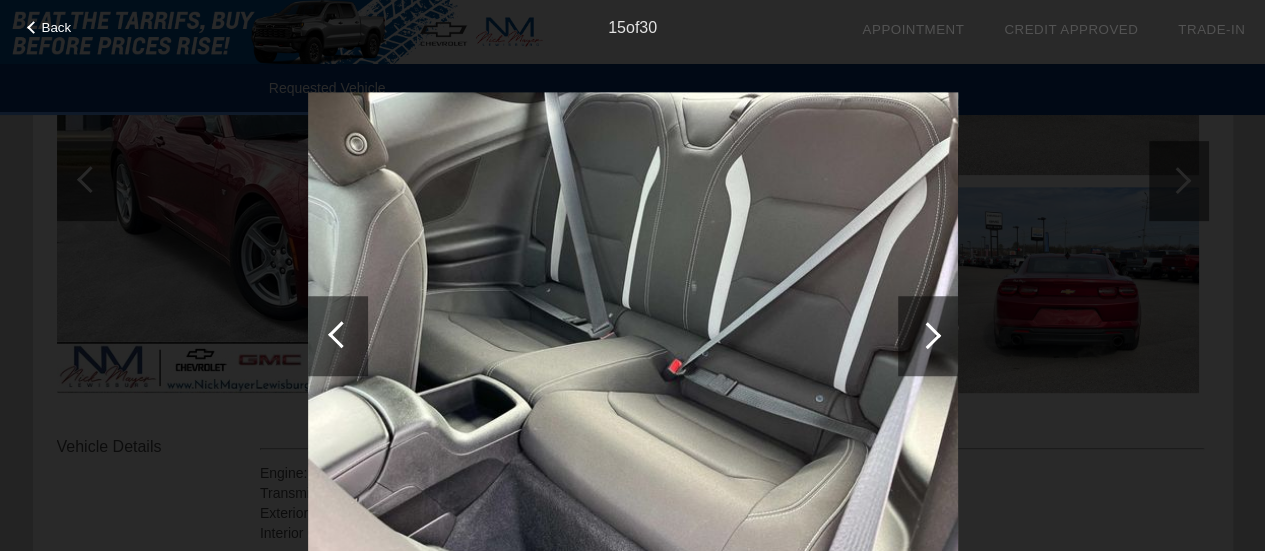 click at bounding box center [927, 335] 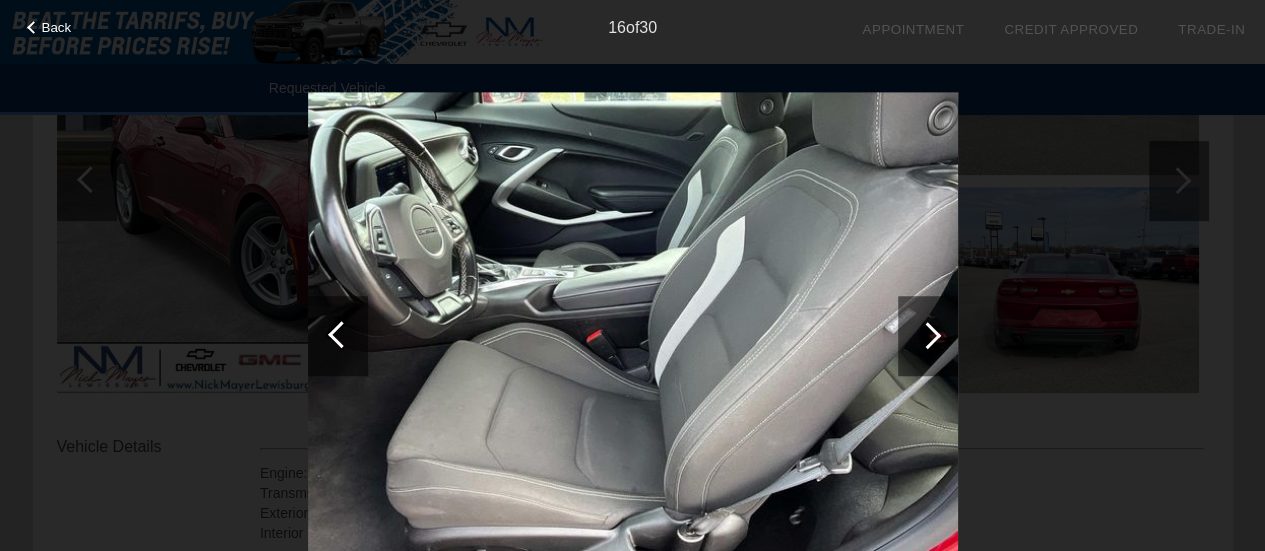 click at bounding box center (927, 335) 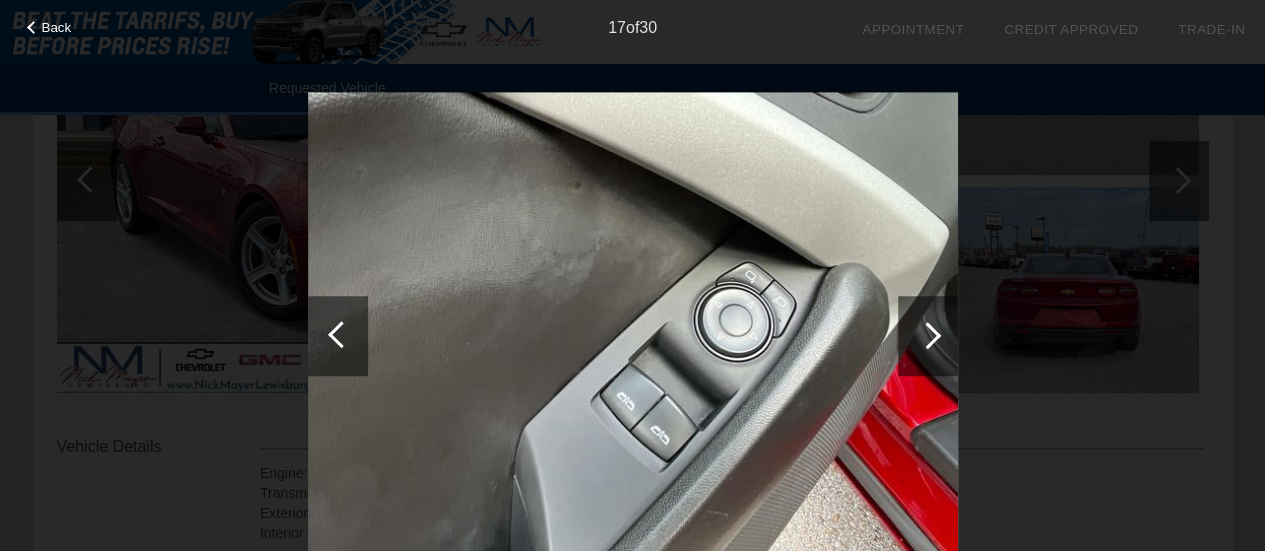 click at bounding box center [927, 335] 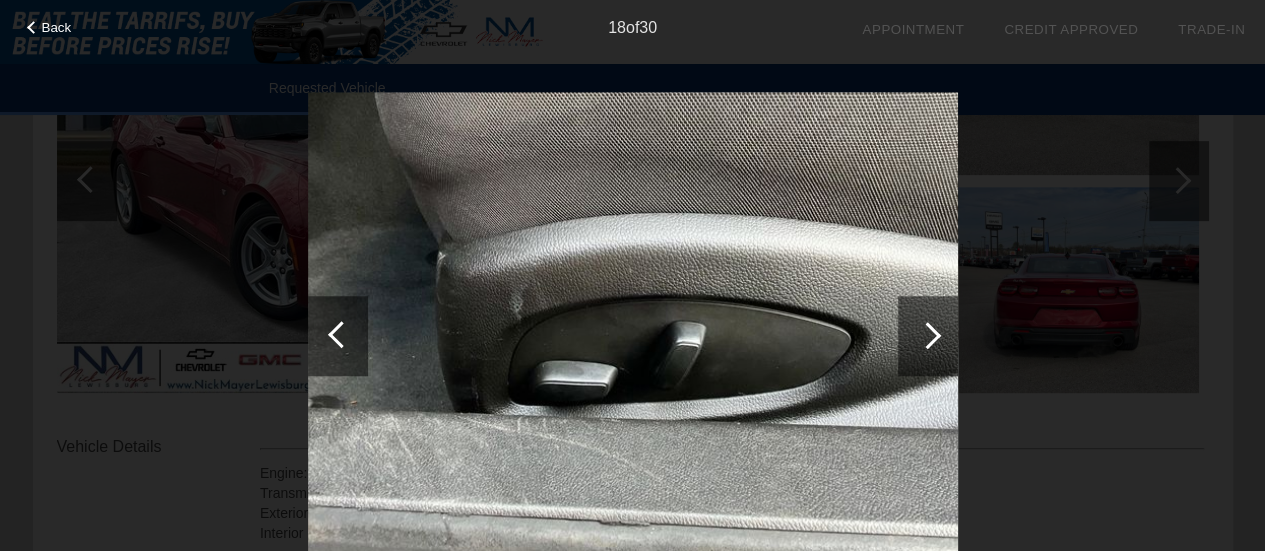 click at bounding box center (927, 335) 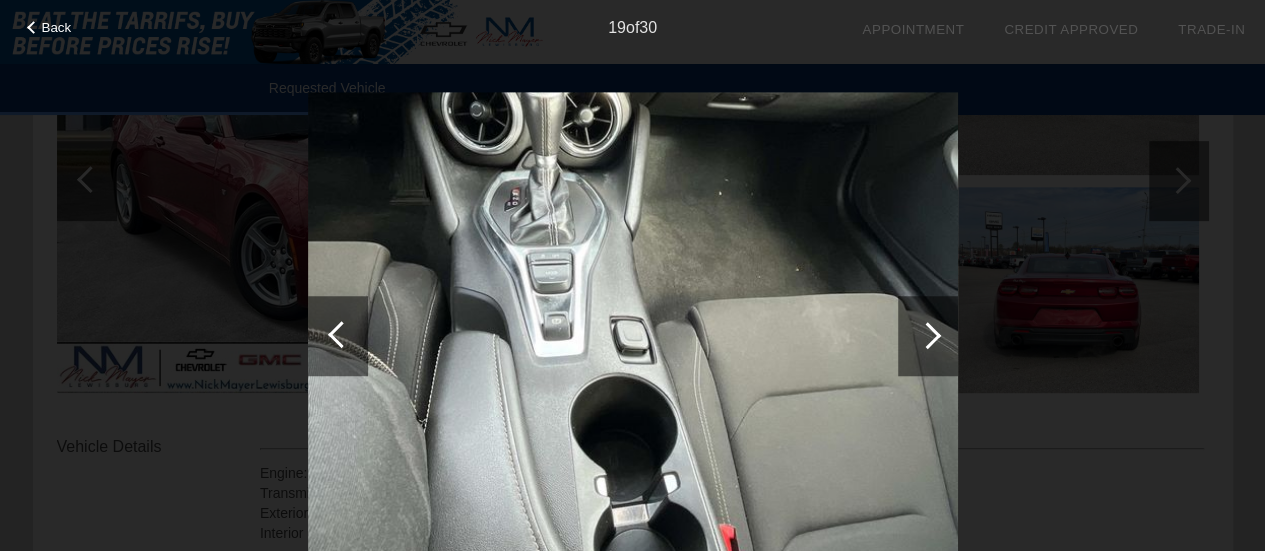 click at bounding box center [927, 335] 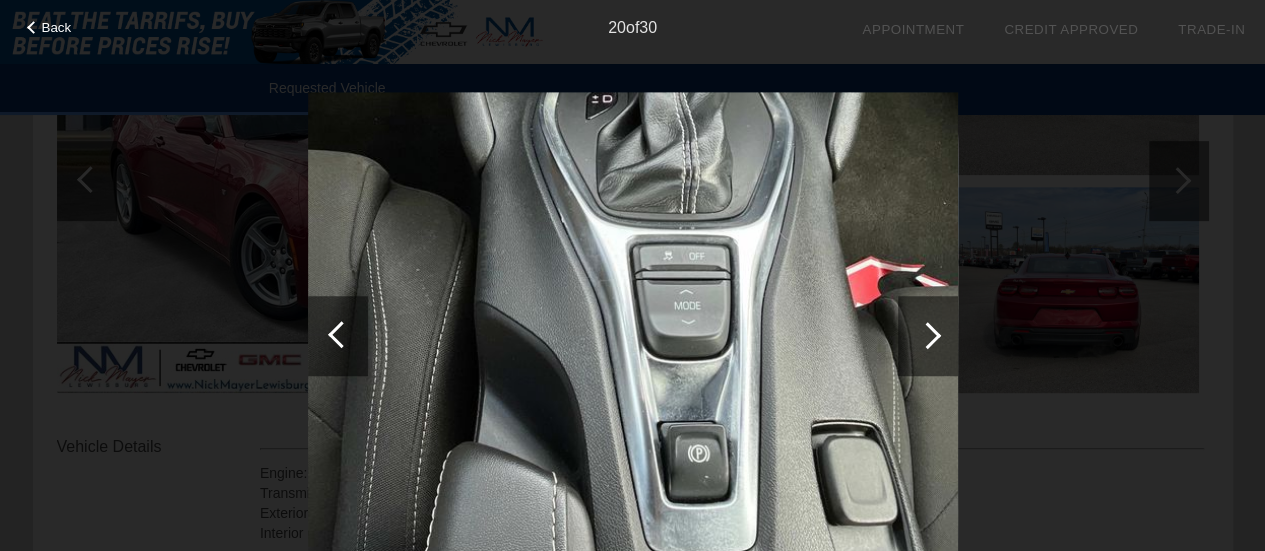 click at bounding box center [927, 335] 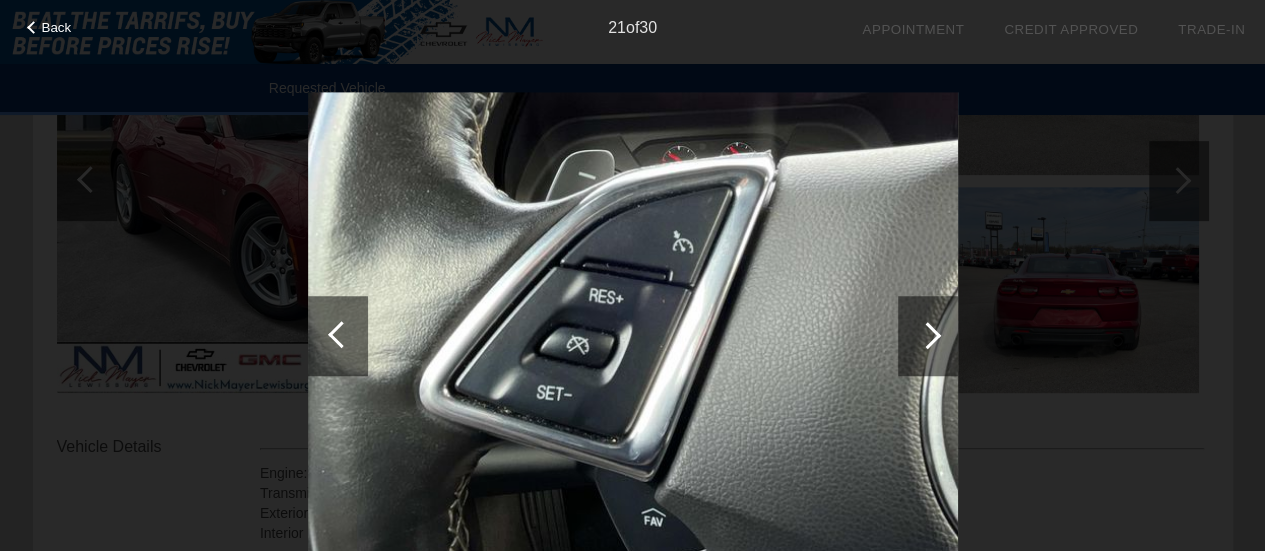click at bounding box center [927, 335] 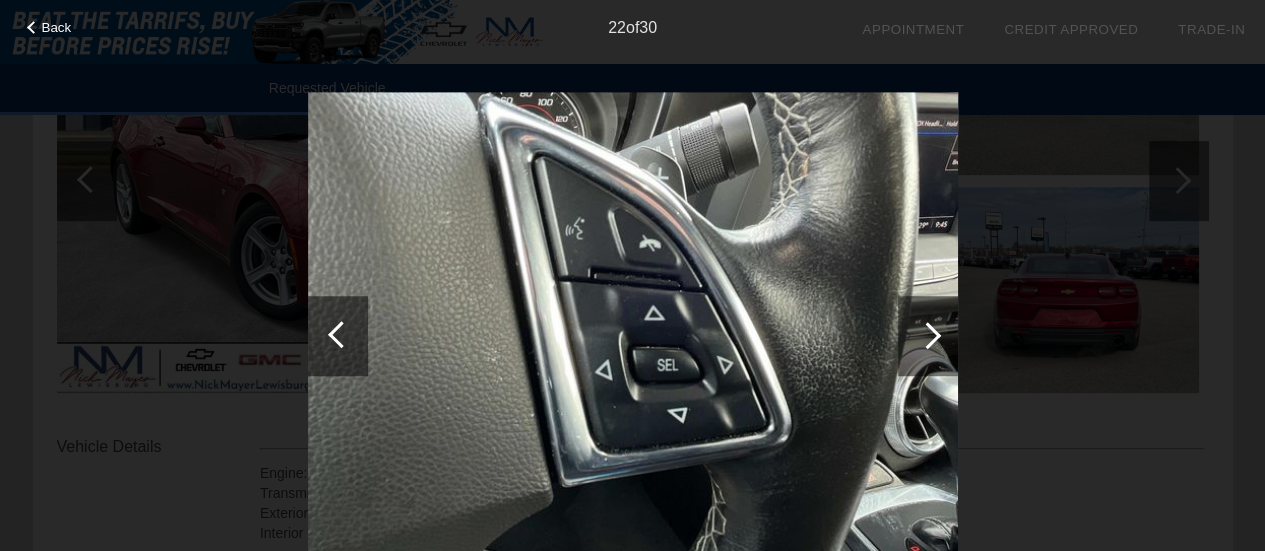 click at bounding box center (927, 335) 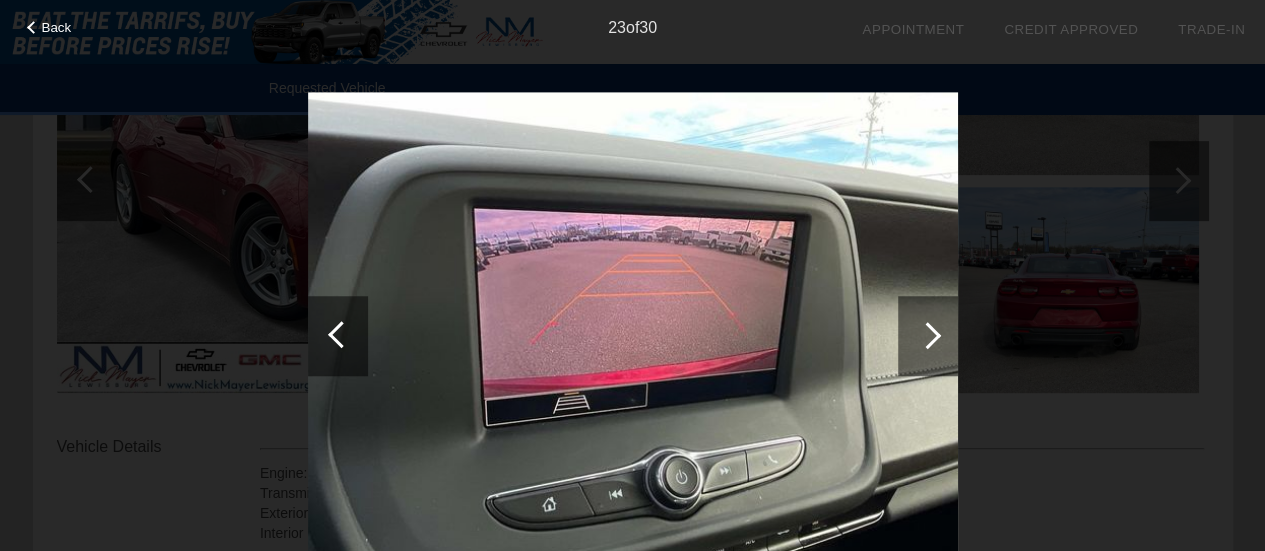 click at bounding box center (927, 335) 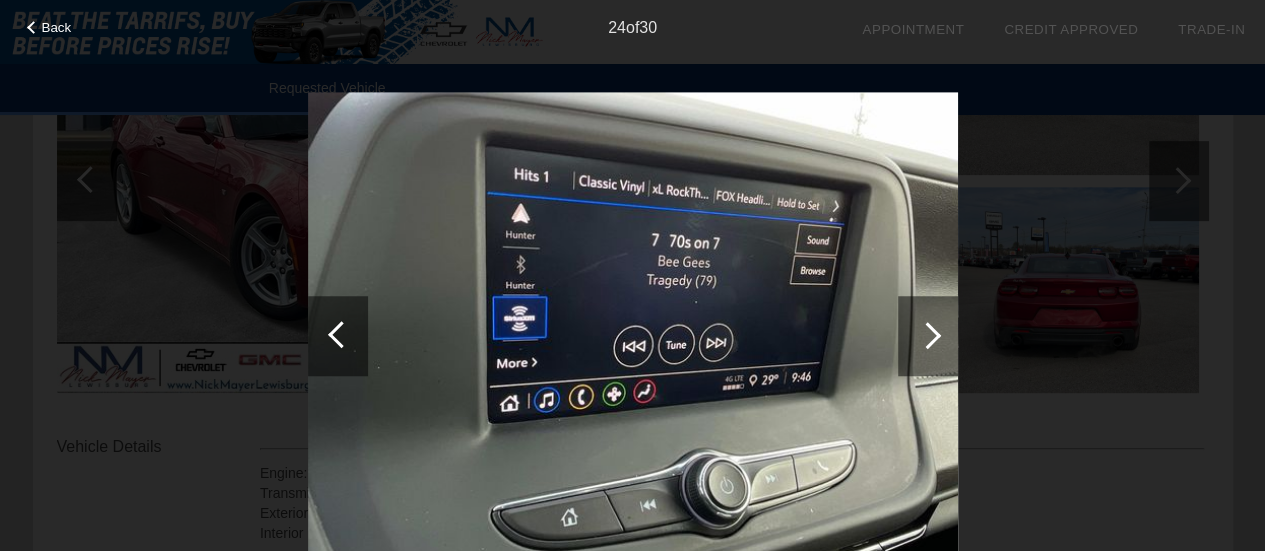 click at bounding box center [927, 335] 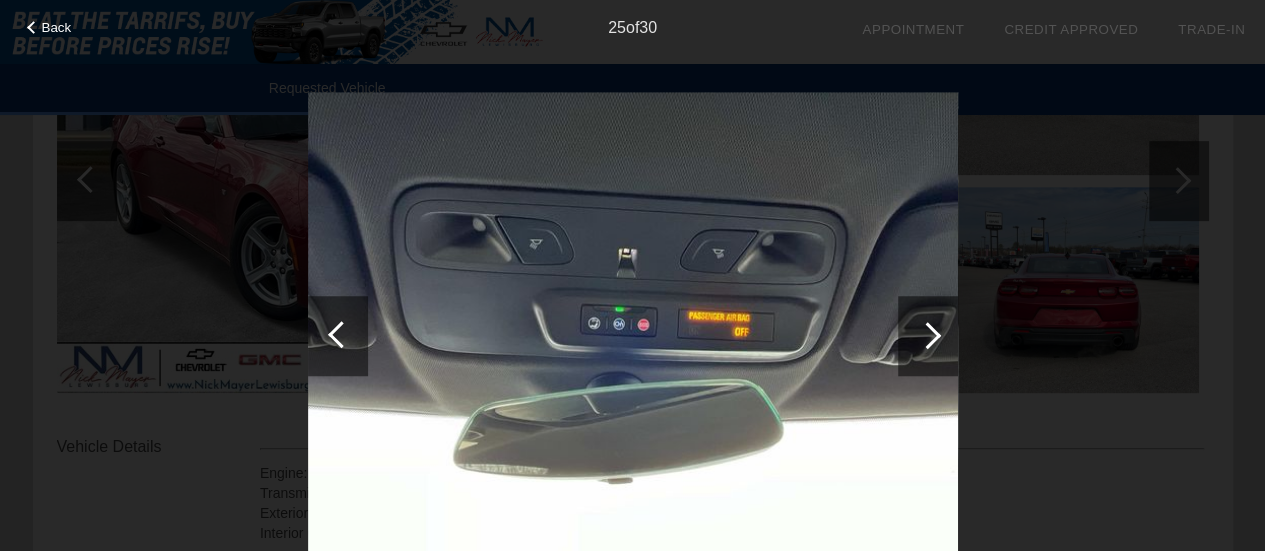 click at bounding box center [927, 335] 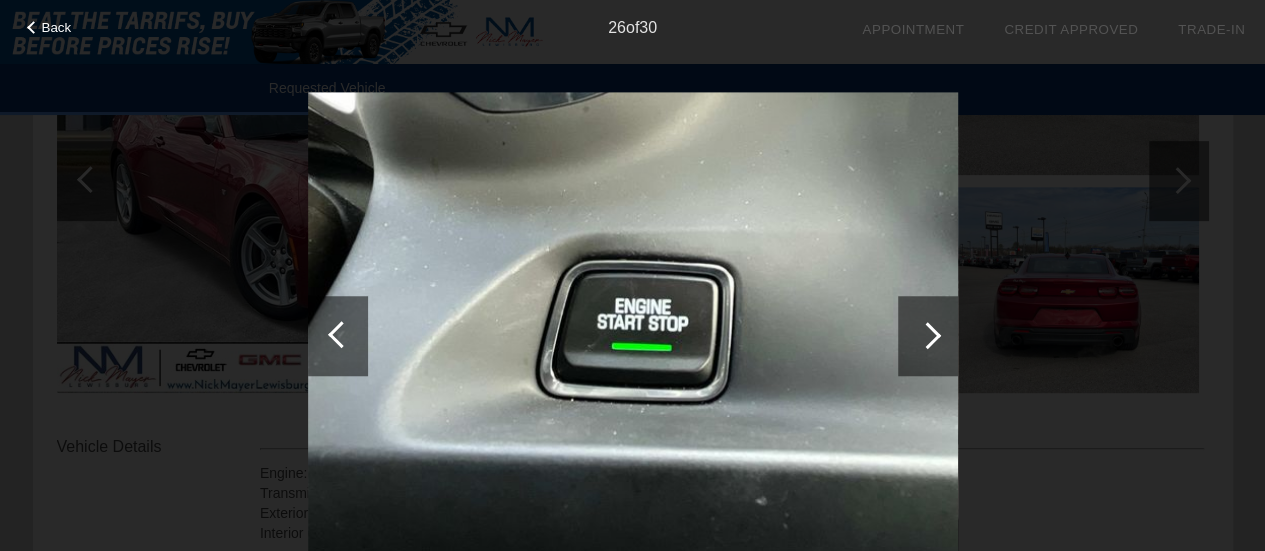 click at bounding box center (927, 335) 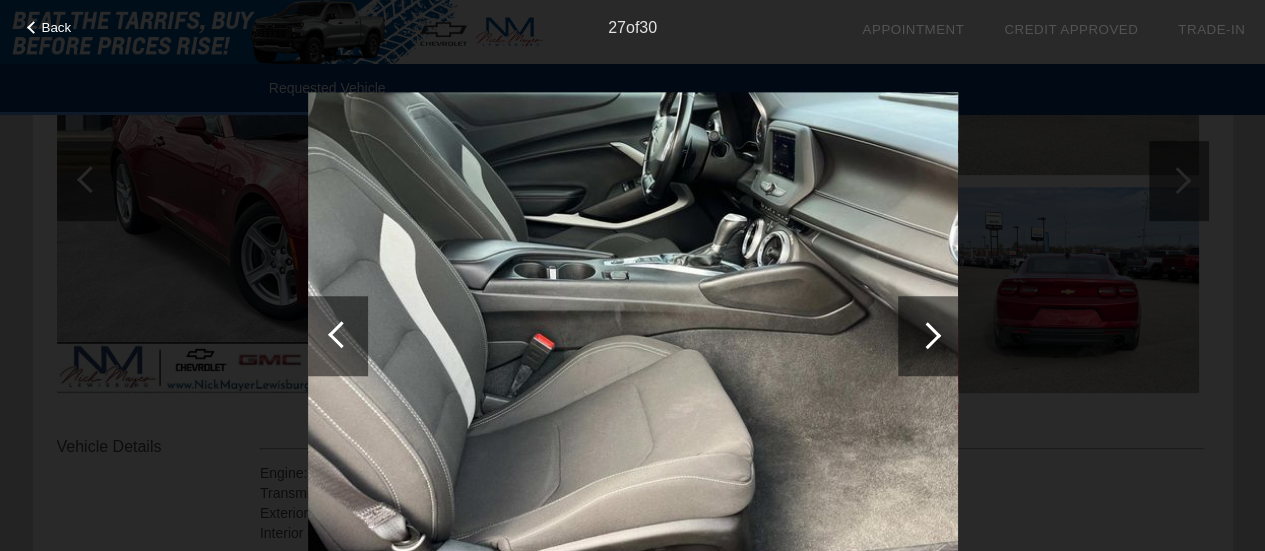 click at bounding box center [927, 335] 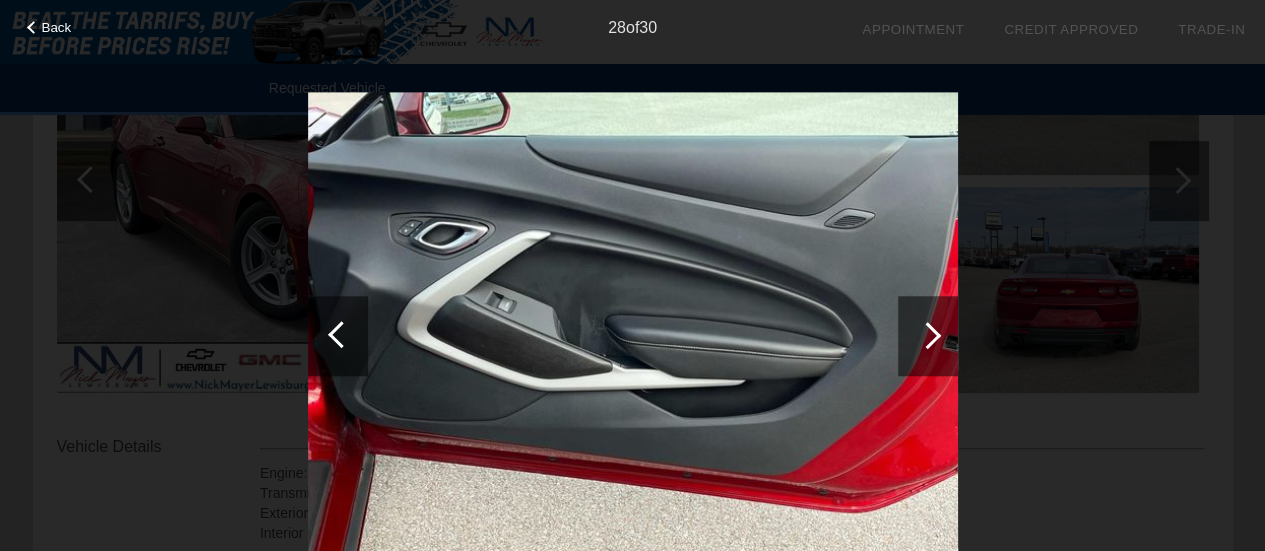 click at bounding box center [927, 335] 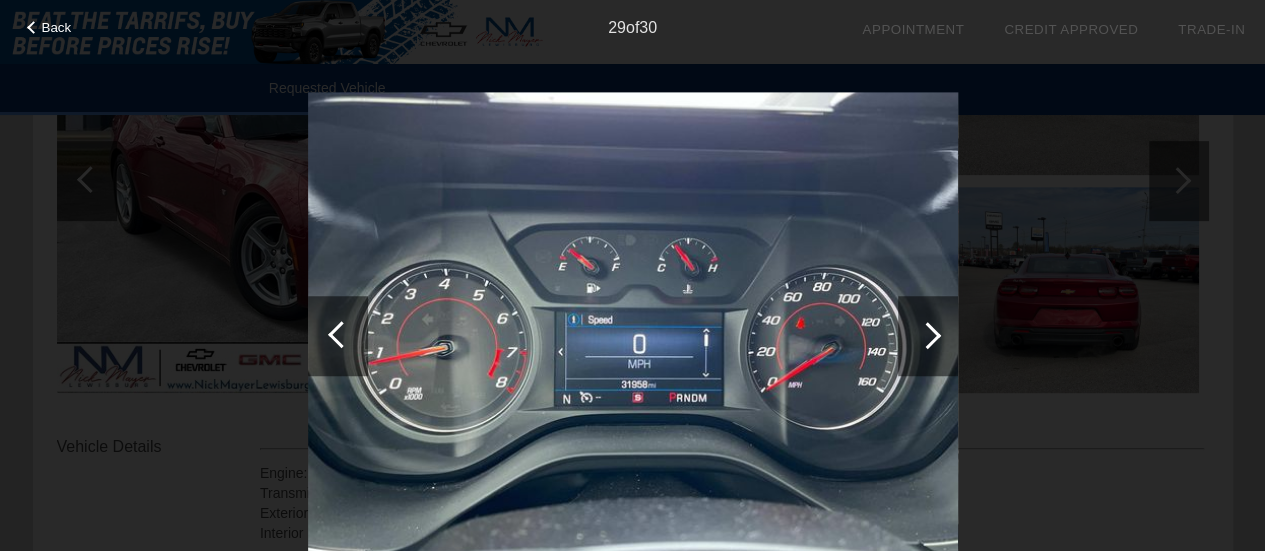 click at bounding box center [927, 335] 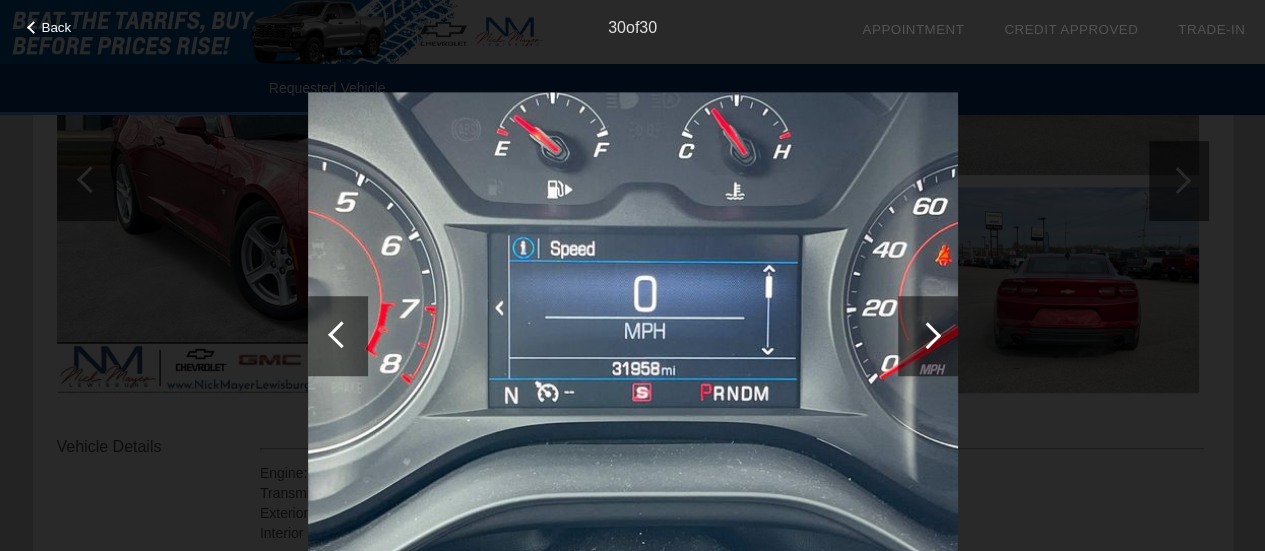 click at bounding box center (927, 335) 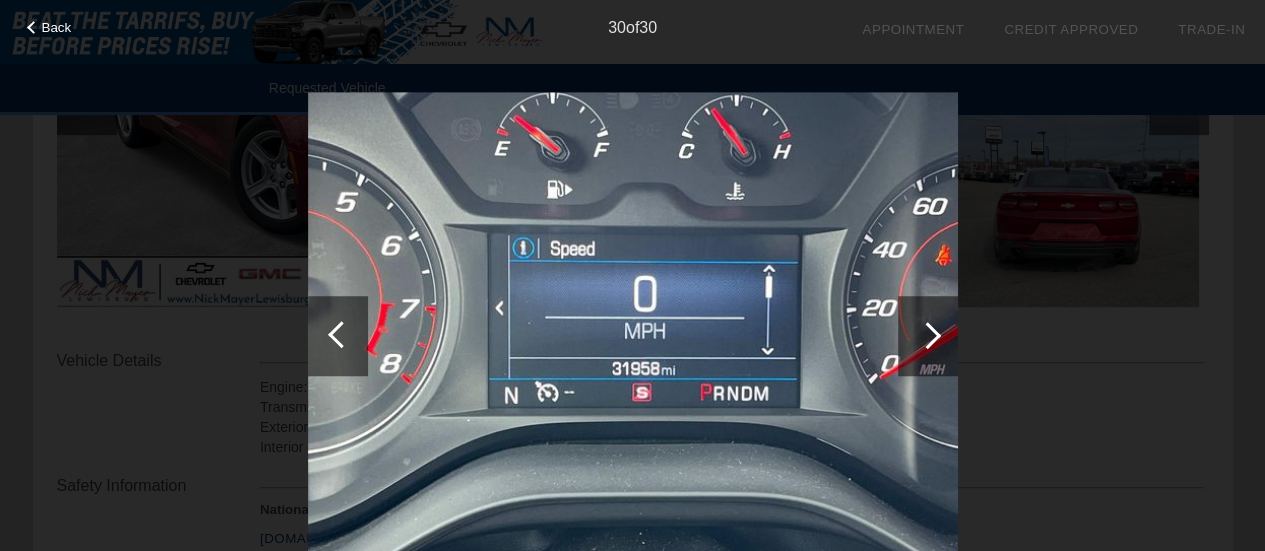 scroll, scrollTop: 400, scrollLeft: 0, axis: vertical 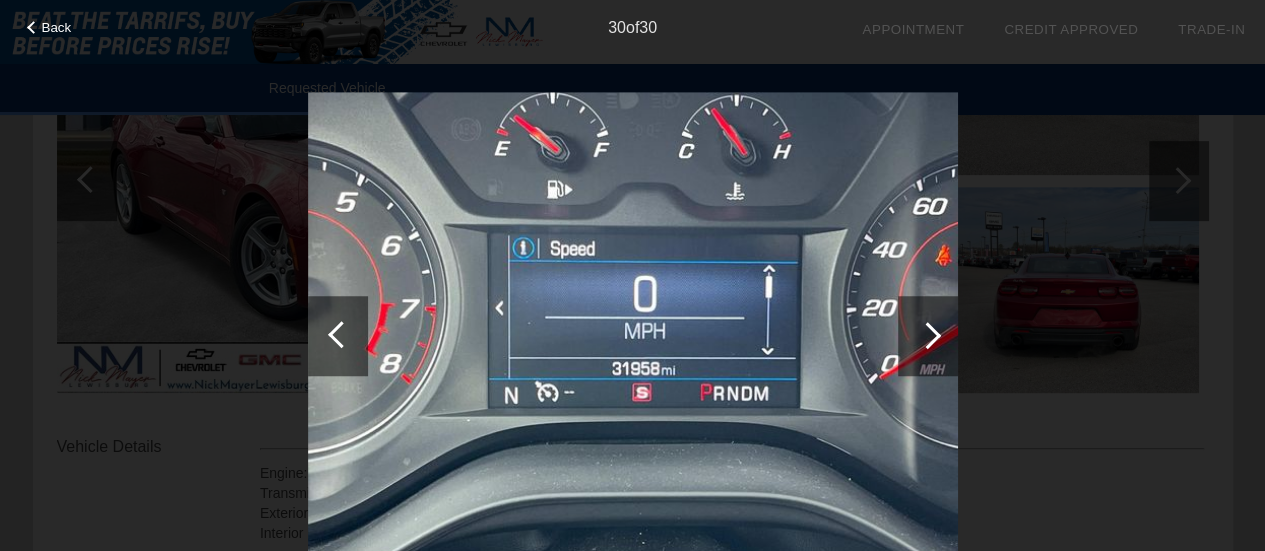 click at bounding box center [927, 335] 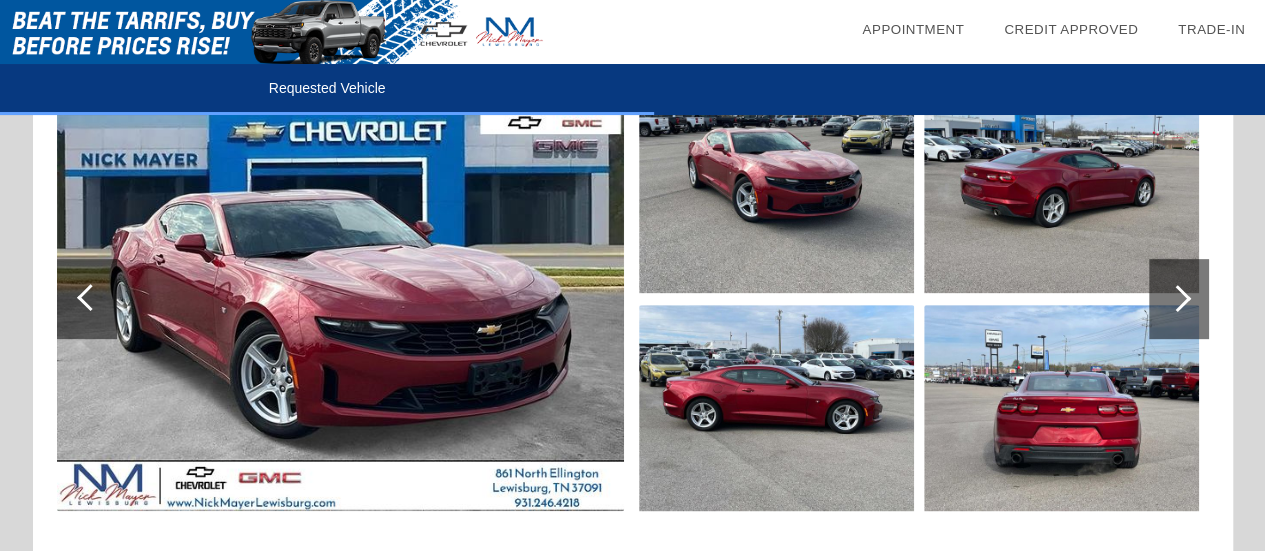 scroll, scrollTop: 300, scrollLeft: 0, axis: vertical 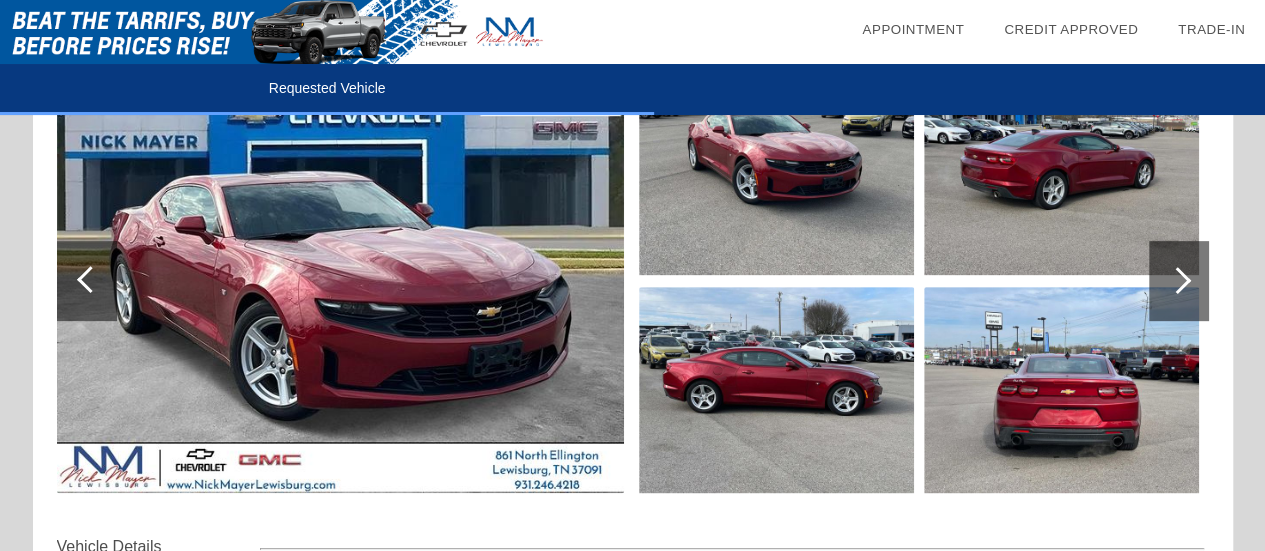 click at bounding box center [1177, 280] 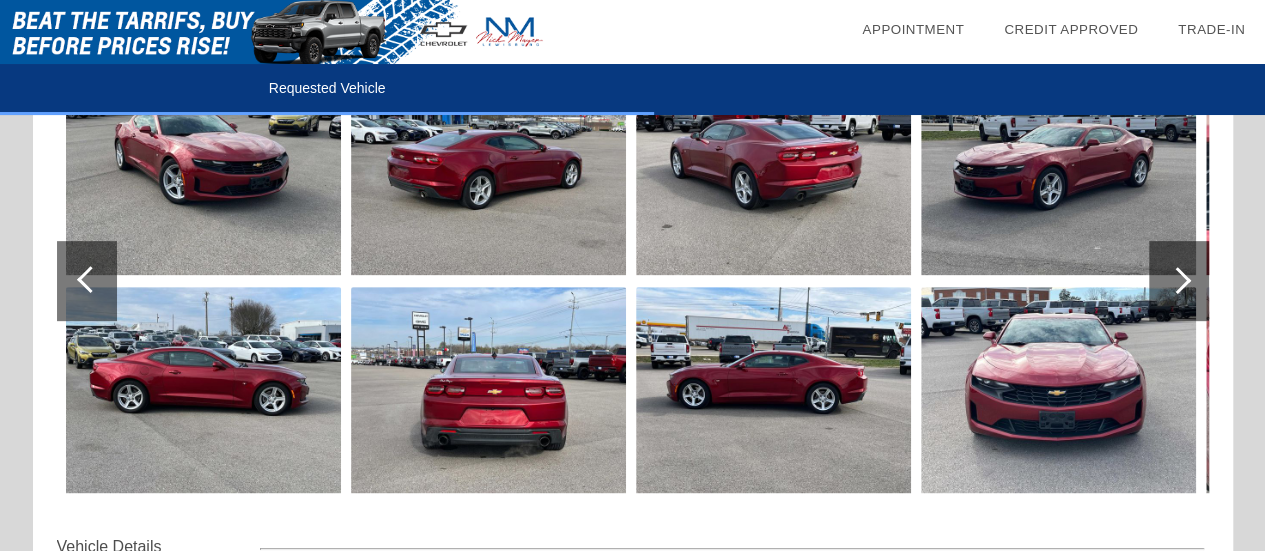 click at bounding box center [1177, 280] 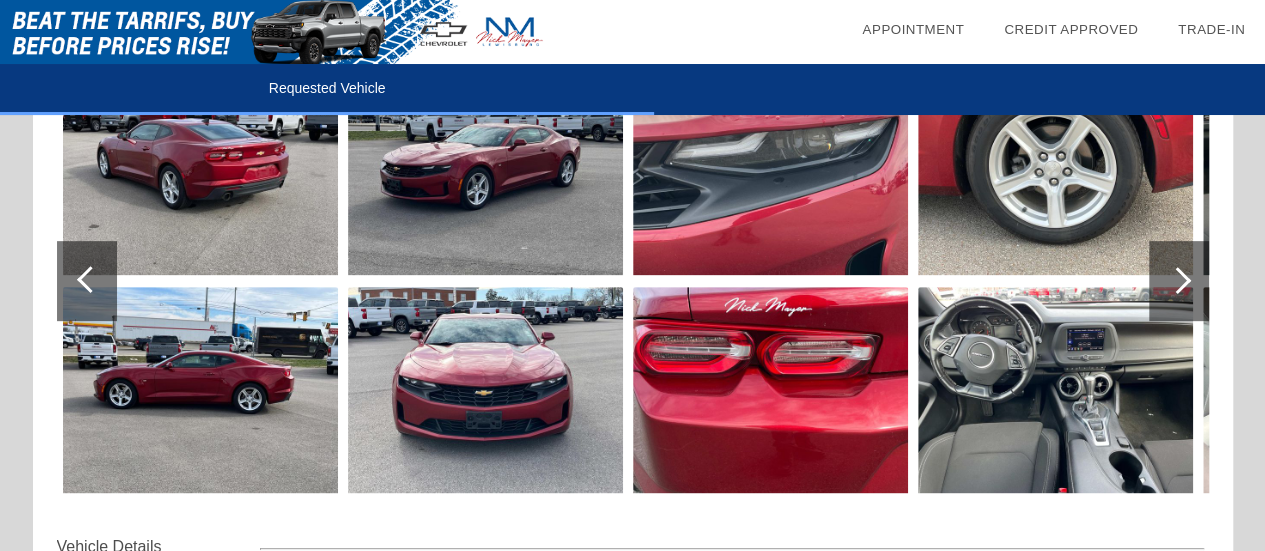 click at bounding box center (1177, 280) 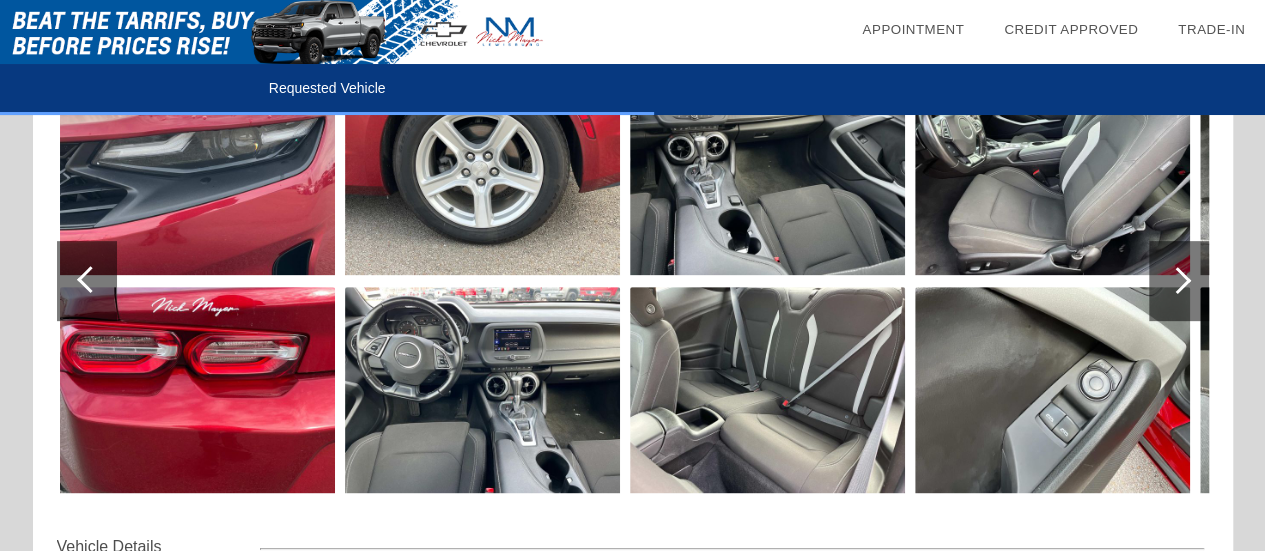 click at bounding box center [1177, 280] 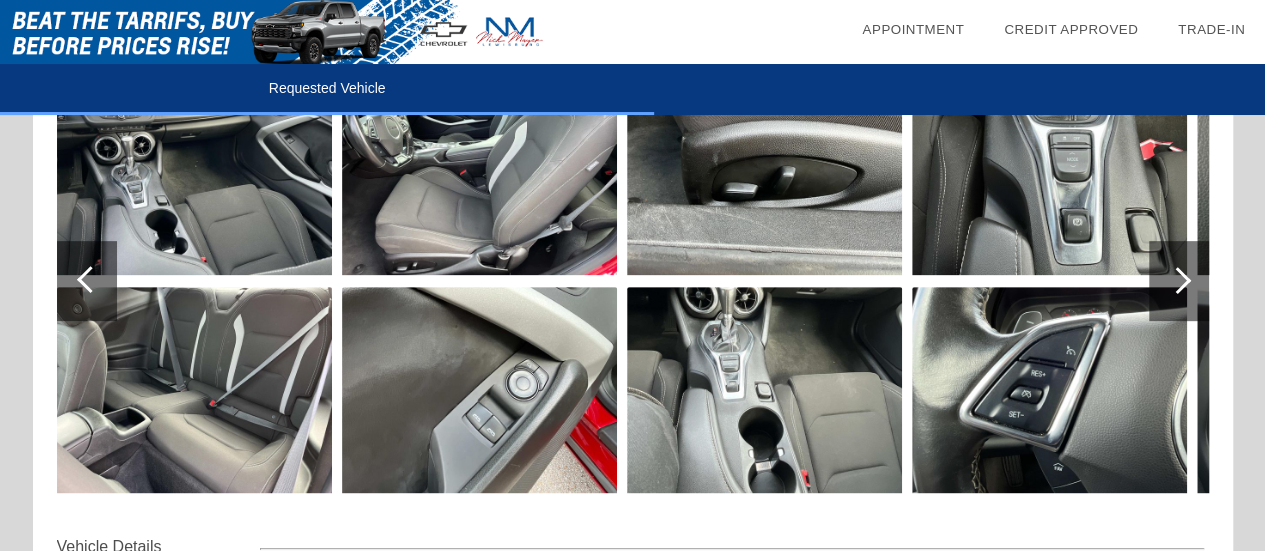 click at bounding box center (1177, 280) 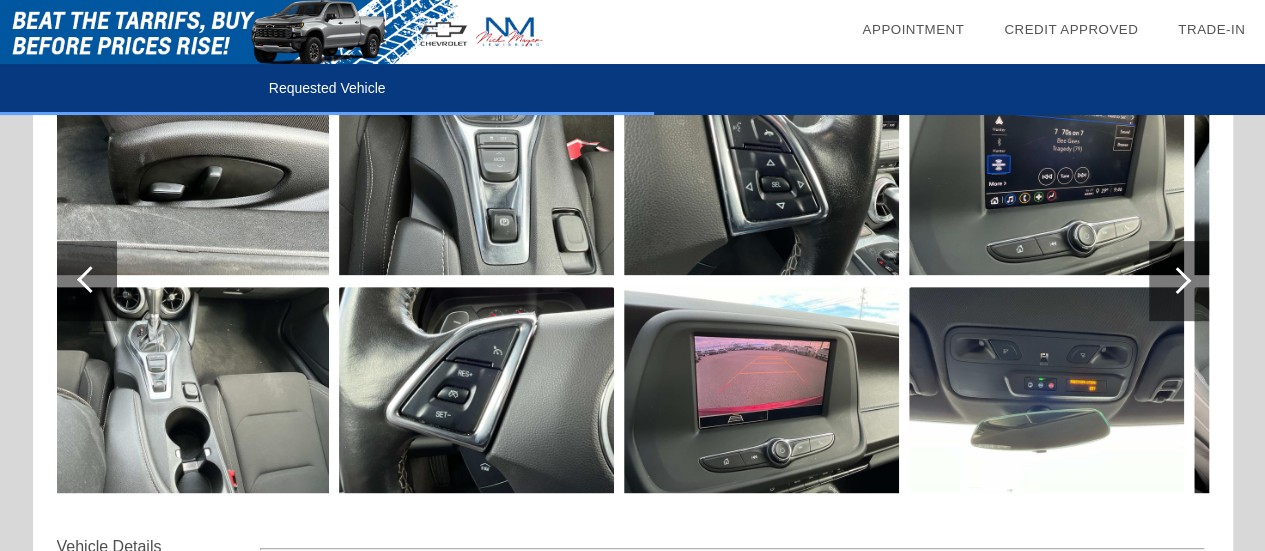 click at bounding box center [1177, 280] 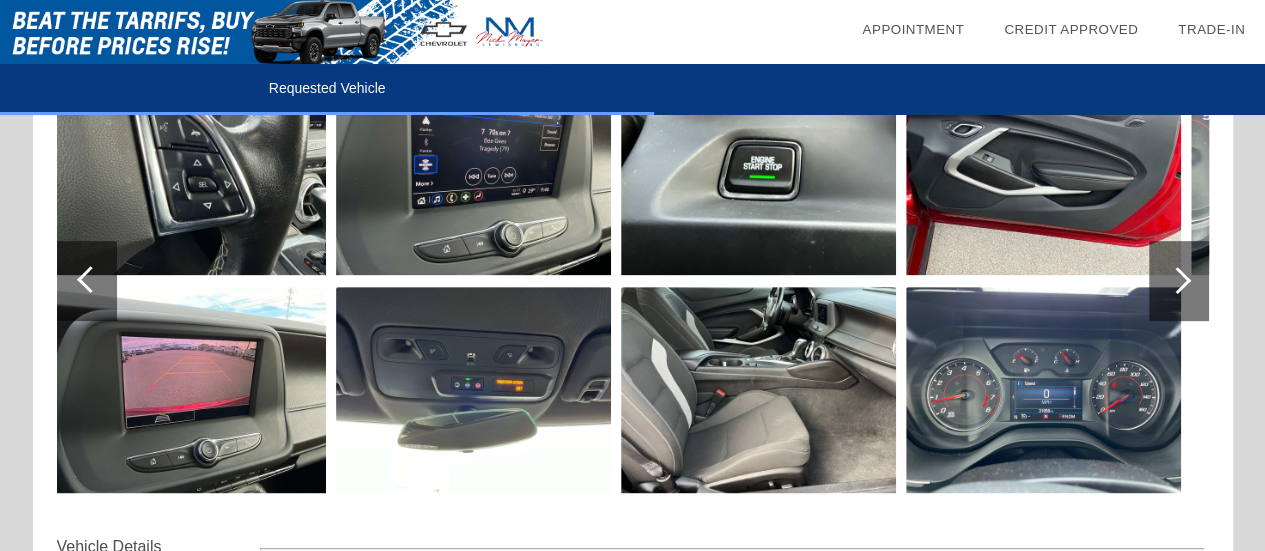 click at bounding box center [1177, 280] 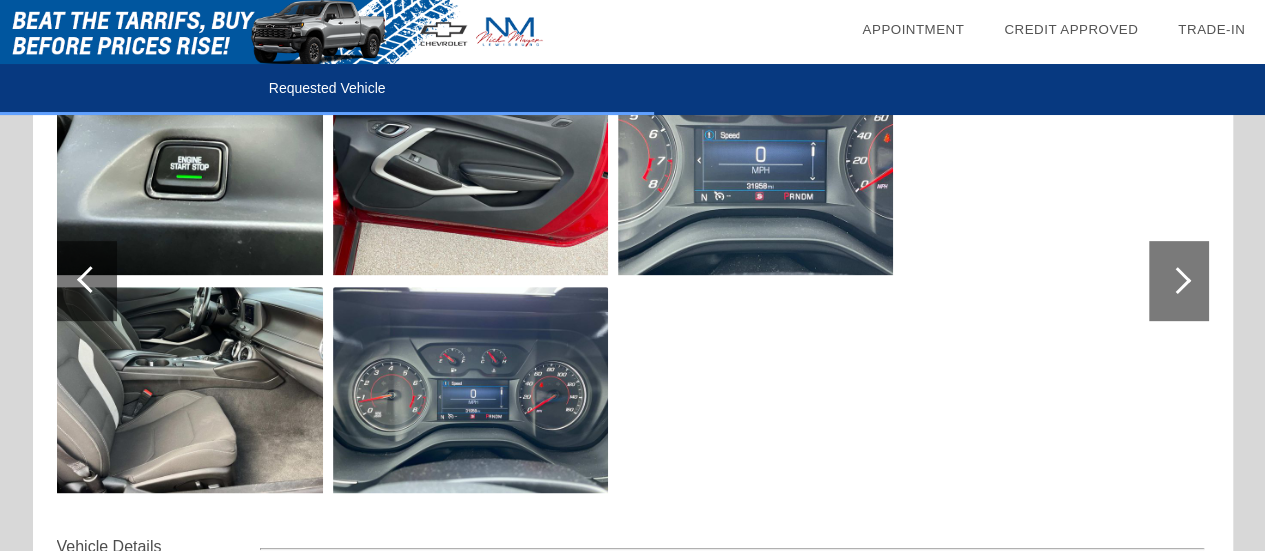 click at bounding box center (470, 172) 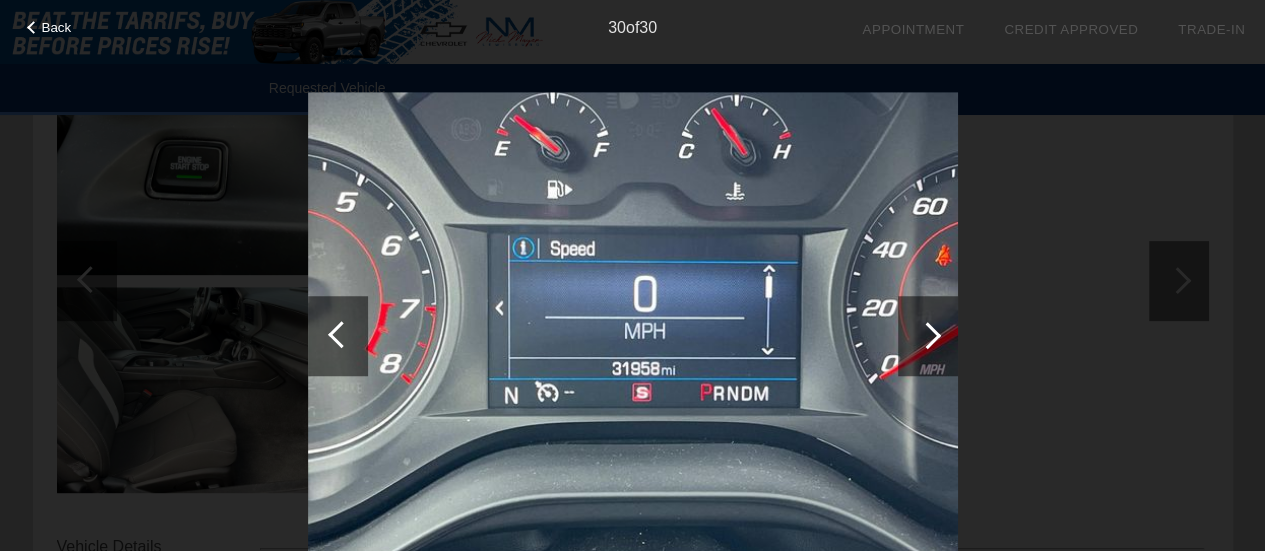 click at bounding box center [341, 334] 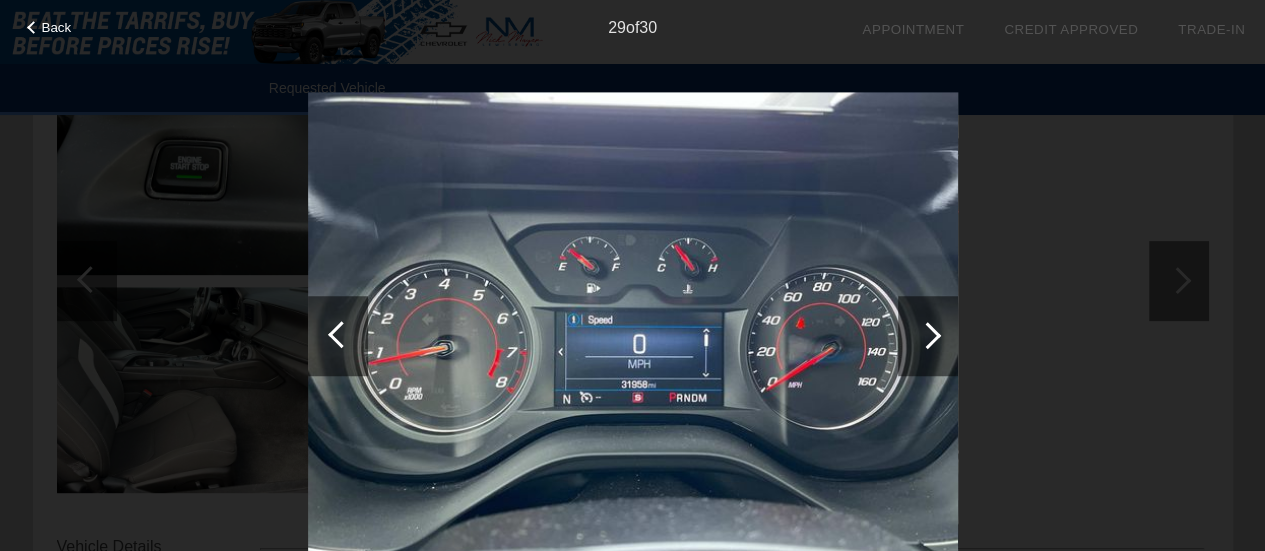 click at bounding box center [341, 334] 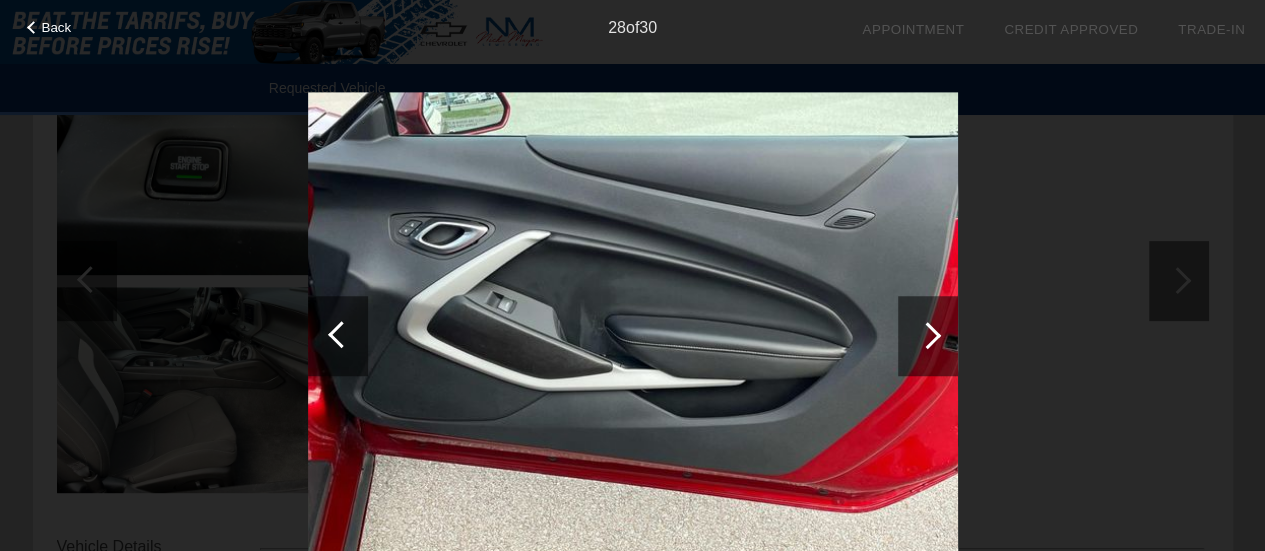 click at bounding box center (341, 334) 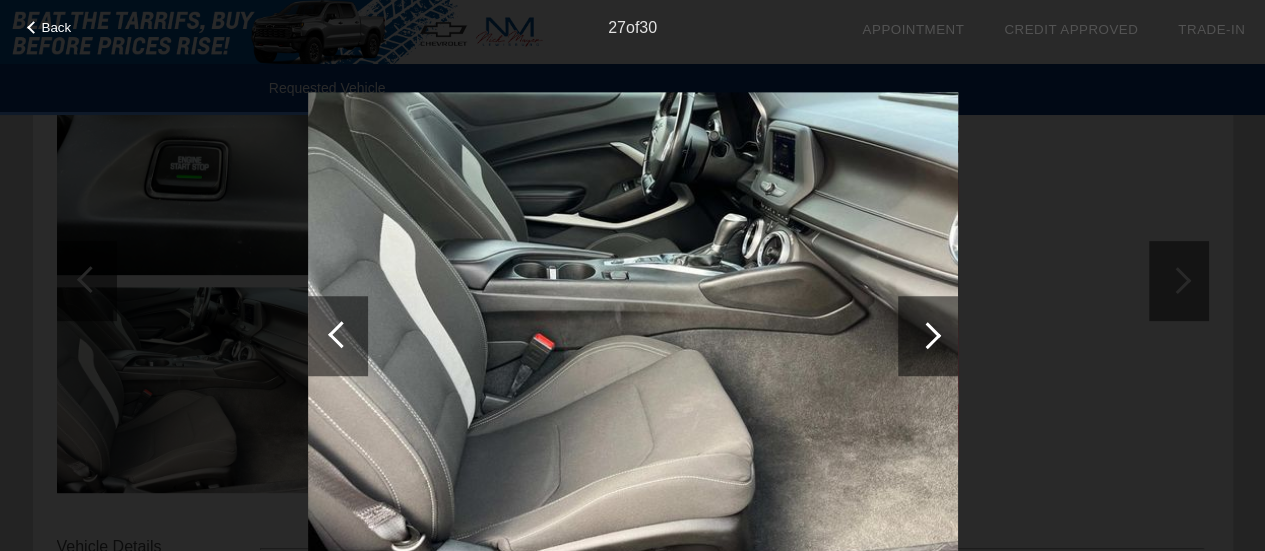 click at bounding box center [927, 335] 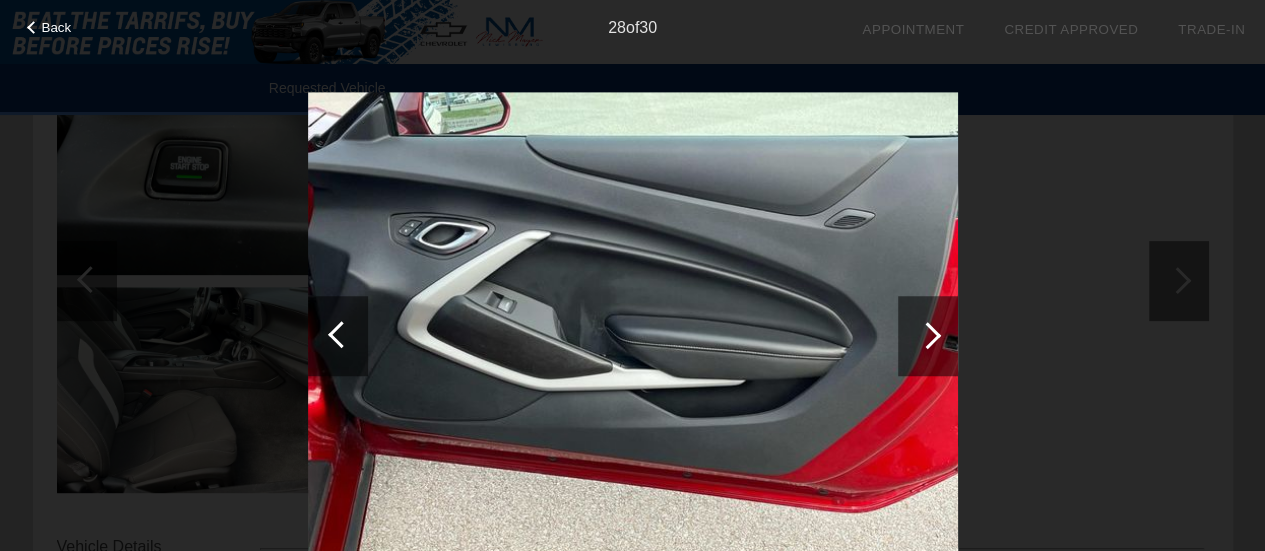 click at bounding box center [927, 335] 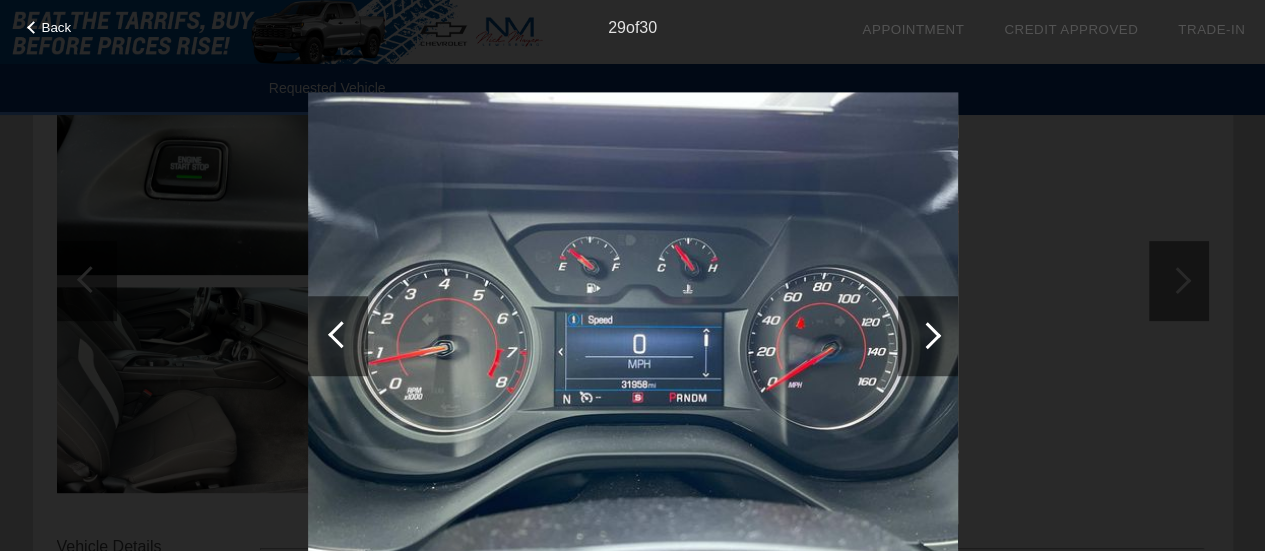 click at bounding box center [341, 334] 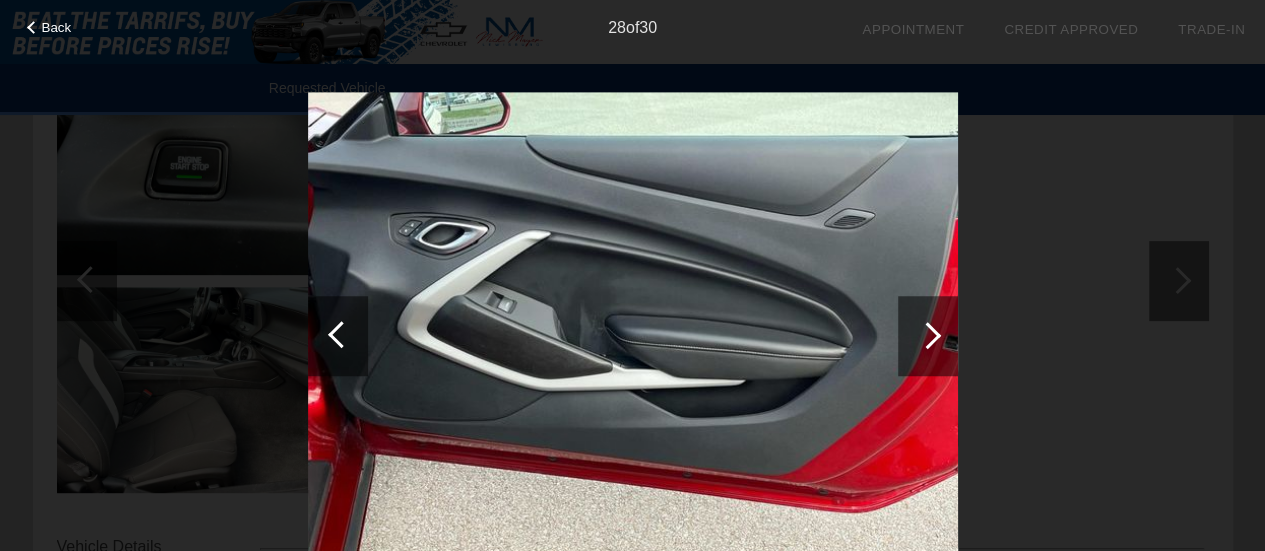 click at bounding box center [341, 334] 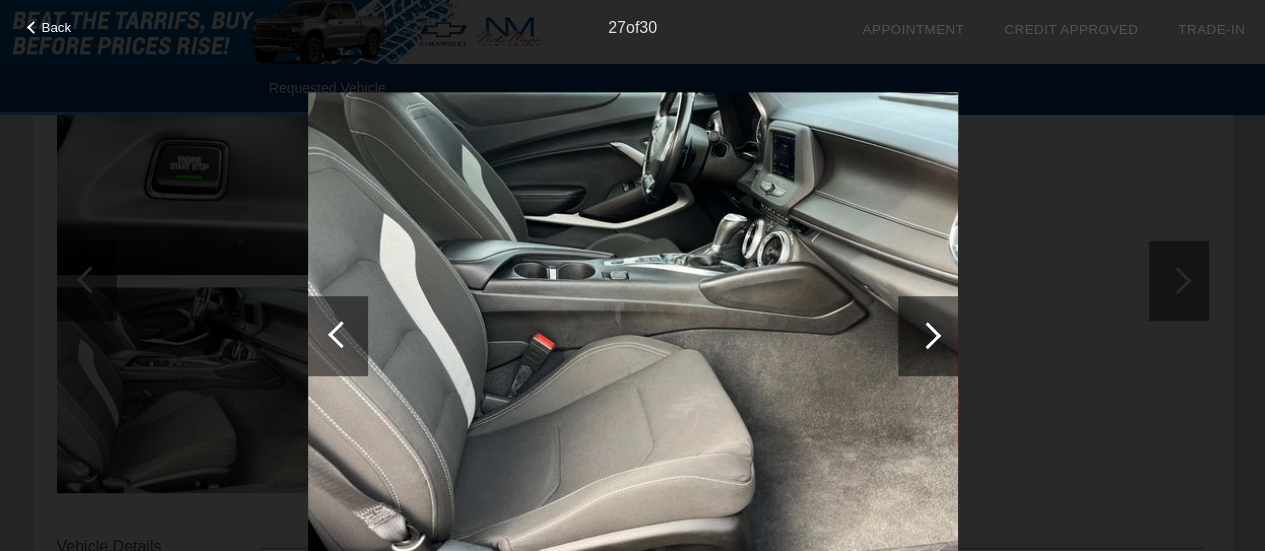 click at bounding box center (341, 334) 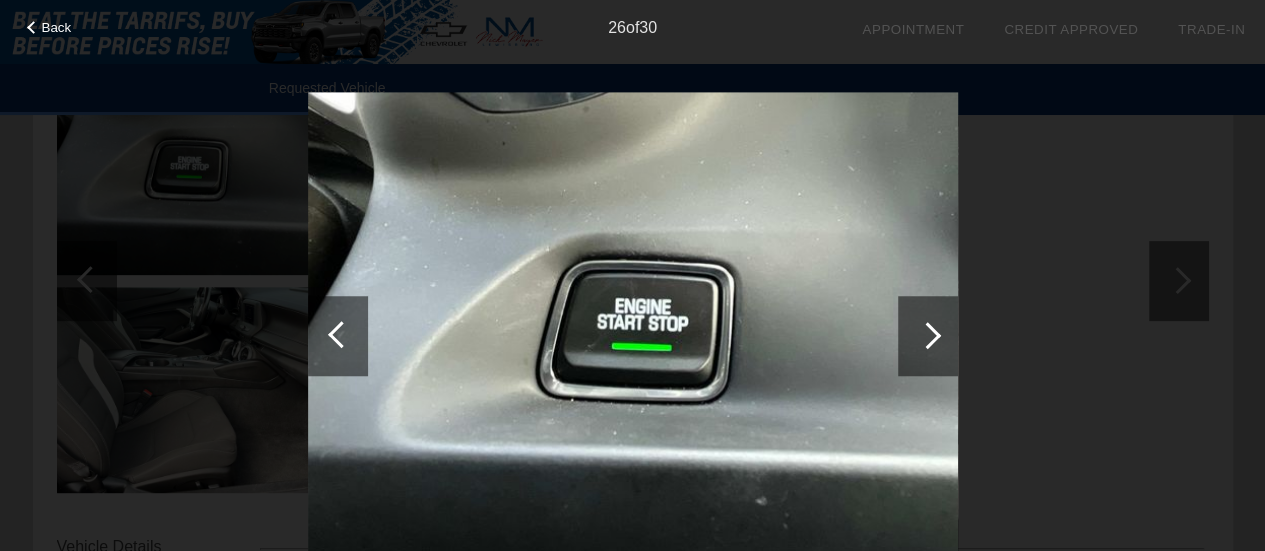 click at bounding box center (341, 334) 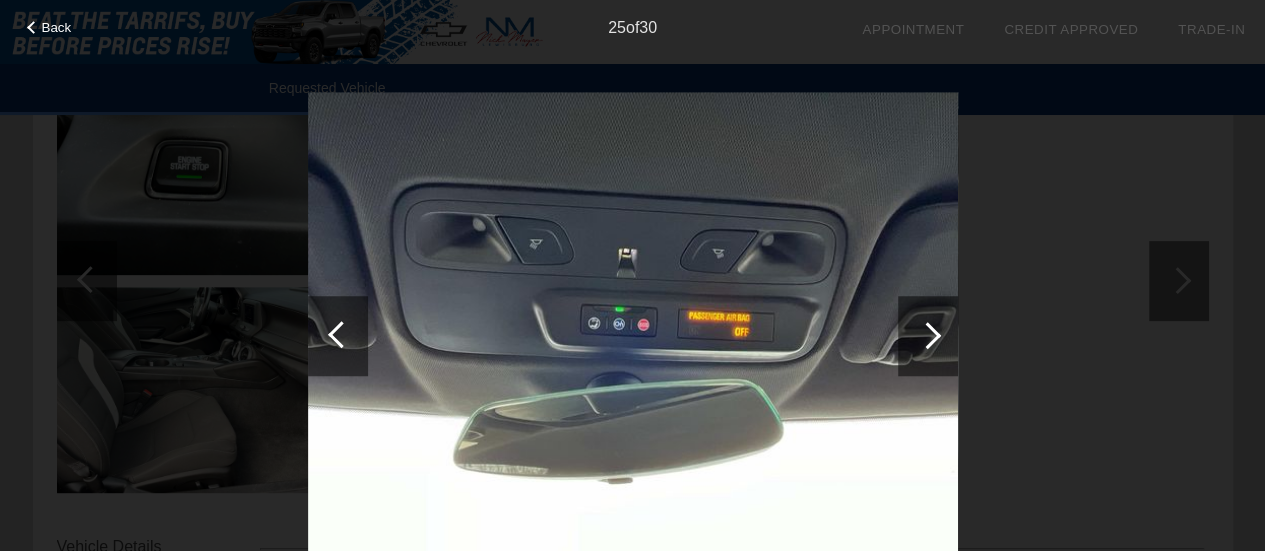 click at bounding box center [927, 335] 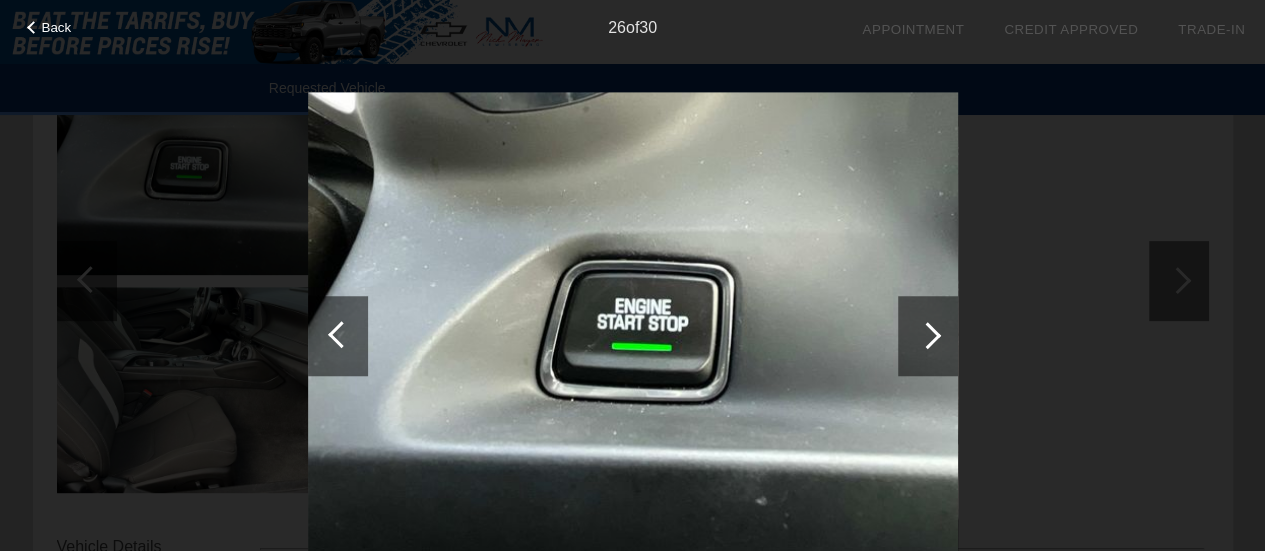 click at bounding box center (341, 334) 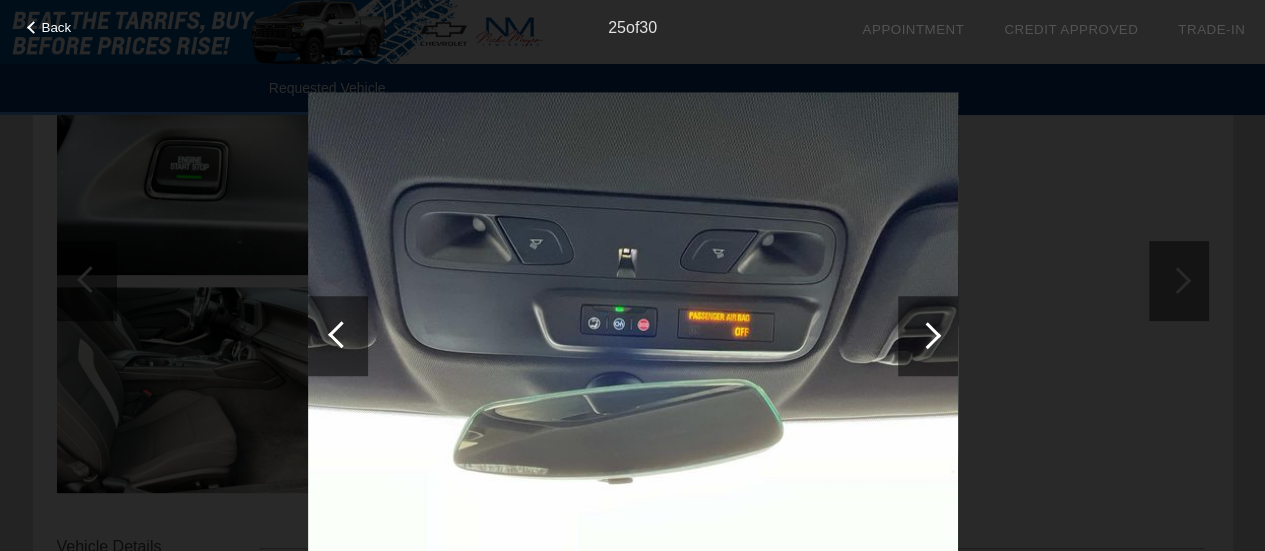 click at bounding box center [341, 334] 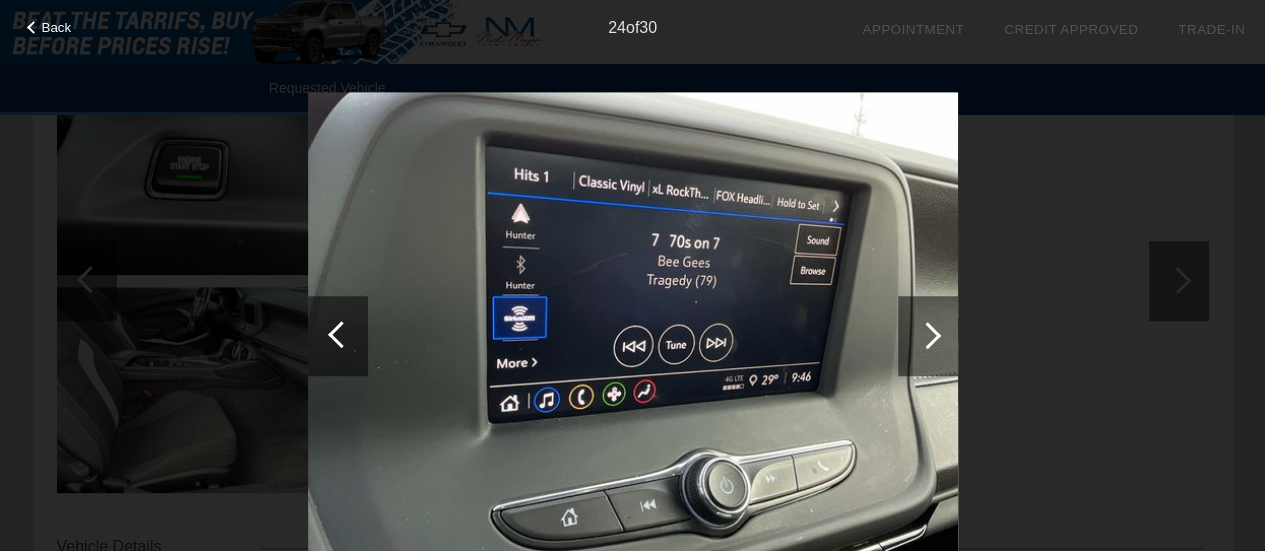 click at bounding box center [341, 334] 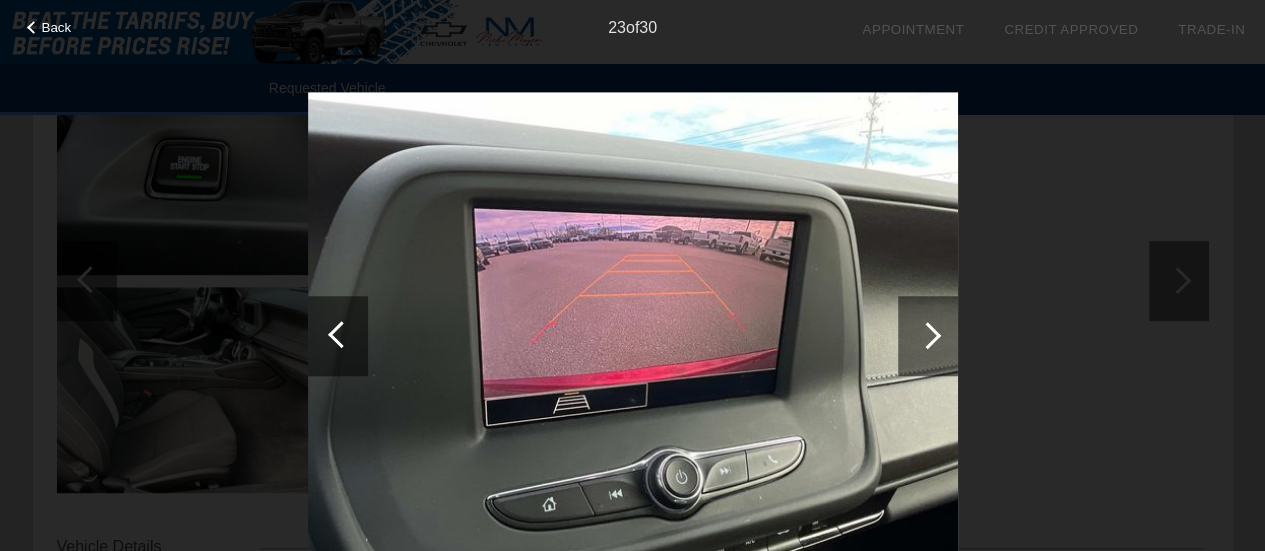 click at bounding box center (341, 334) 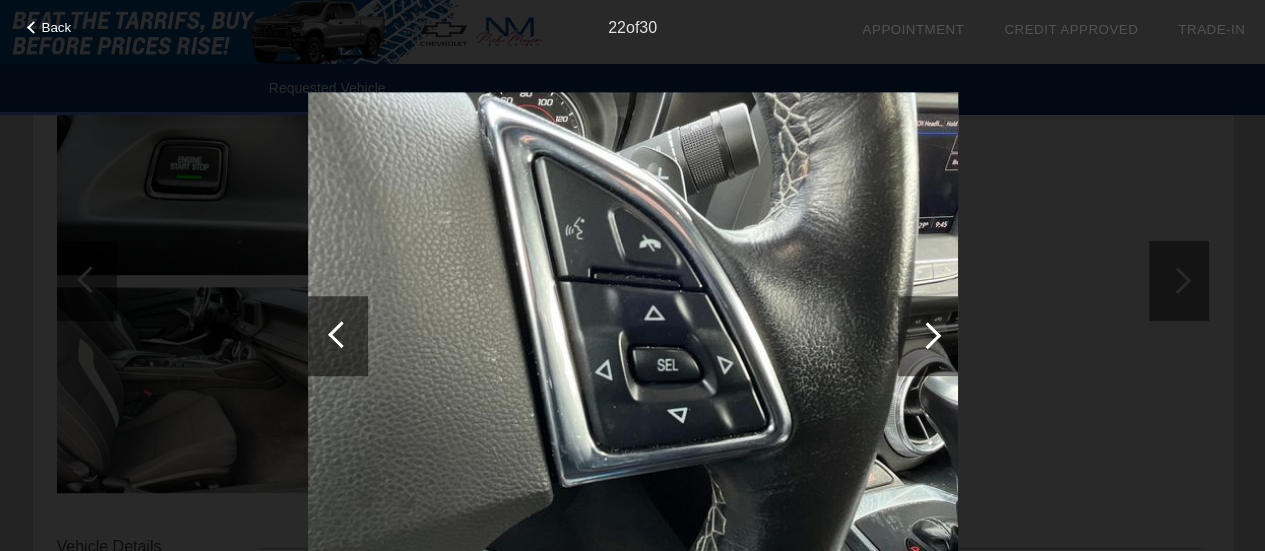 click at bounding box center (341, 334) 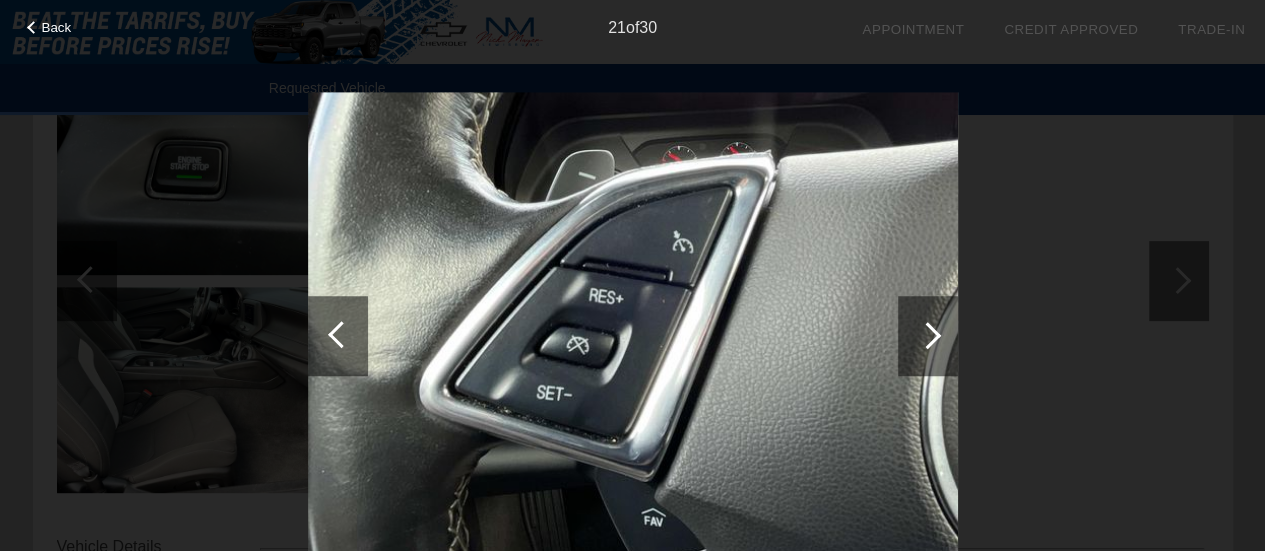click at bounding box center [341, 334] 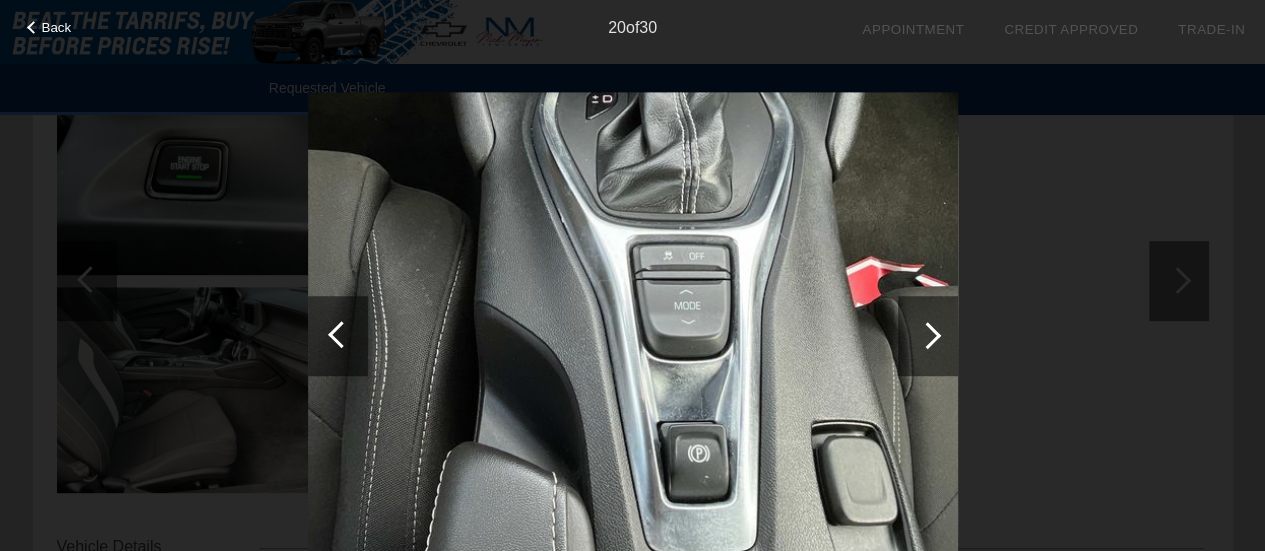 click at bounding box center (341, 334) 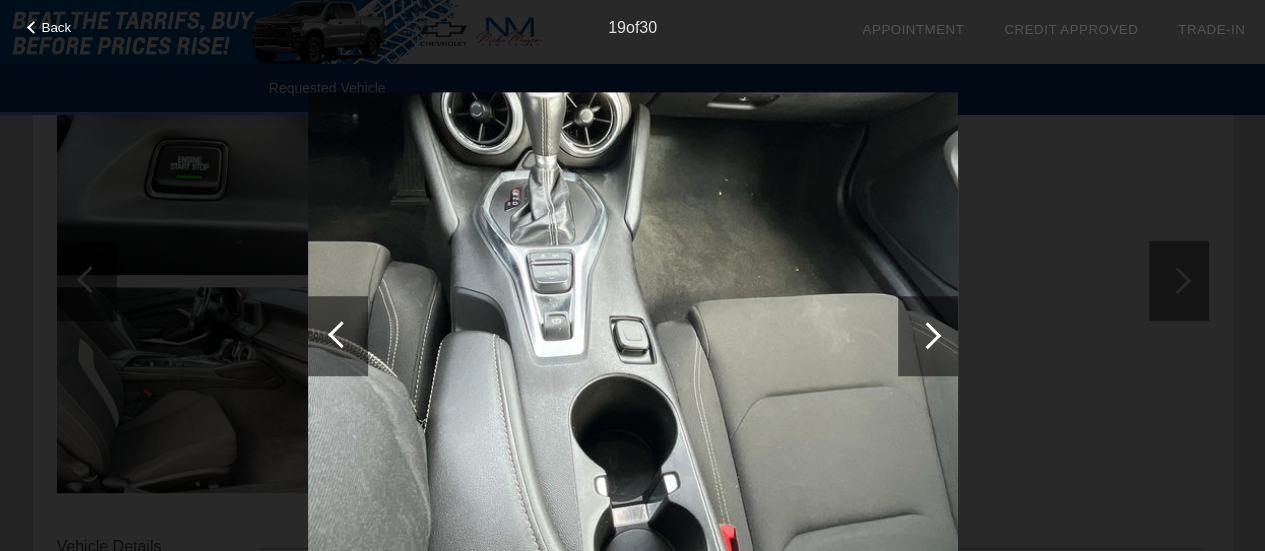 click at bounding box center [338, 336] 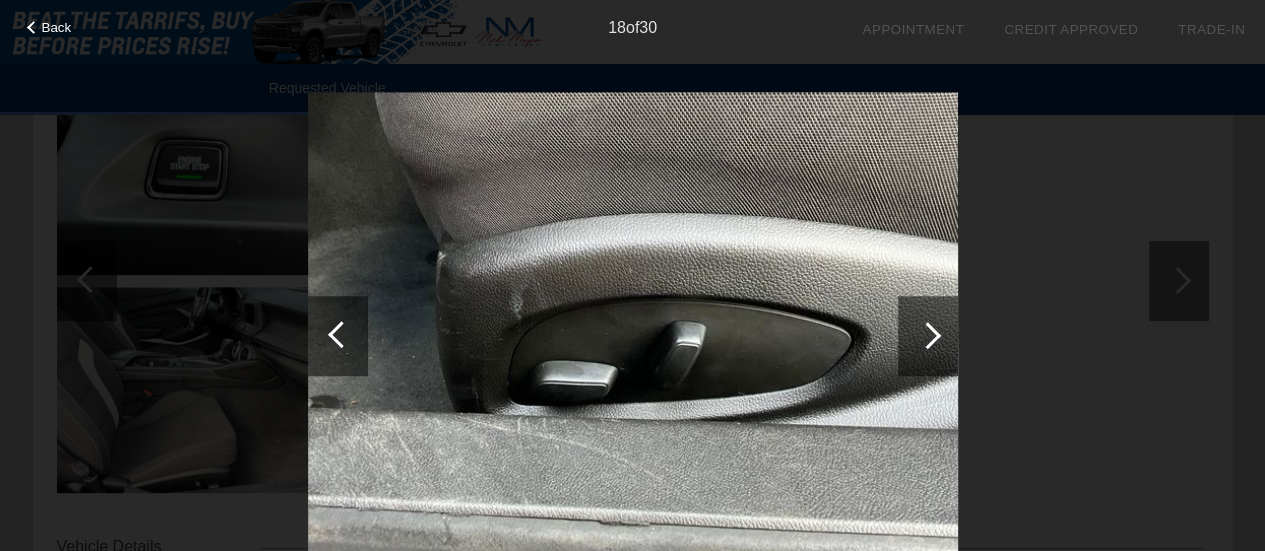 click at bounding box center (338, 336) 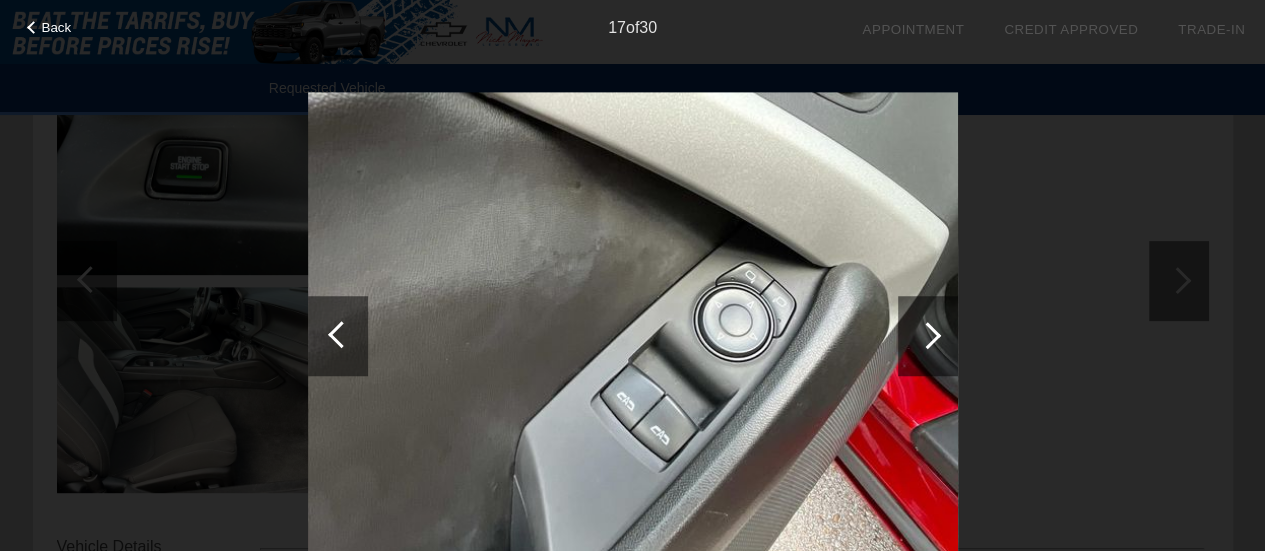 click at bounding box center (338, 336) 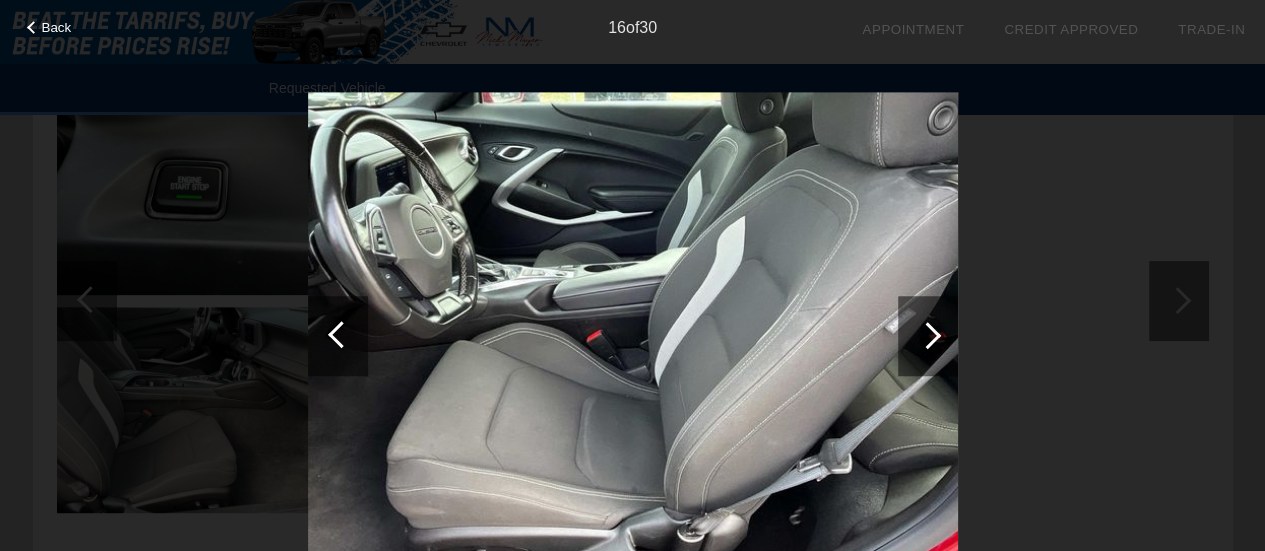 scroll, scrollTop: 300, scrollLeft: 0, axis: vertical 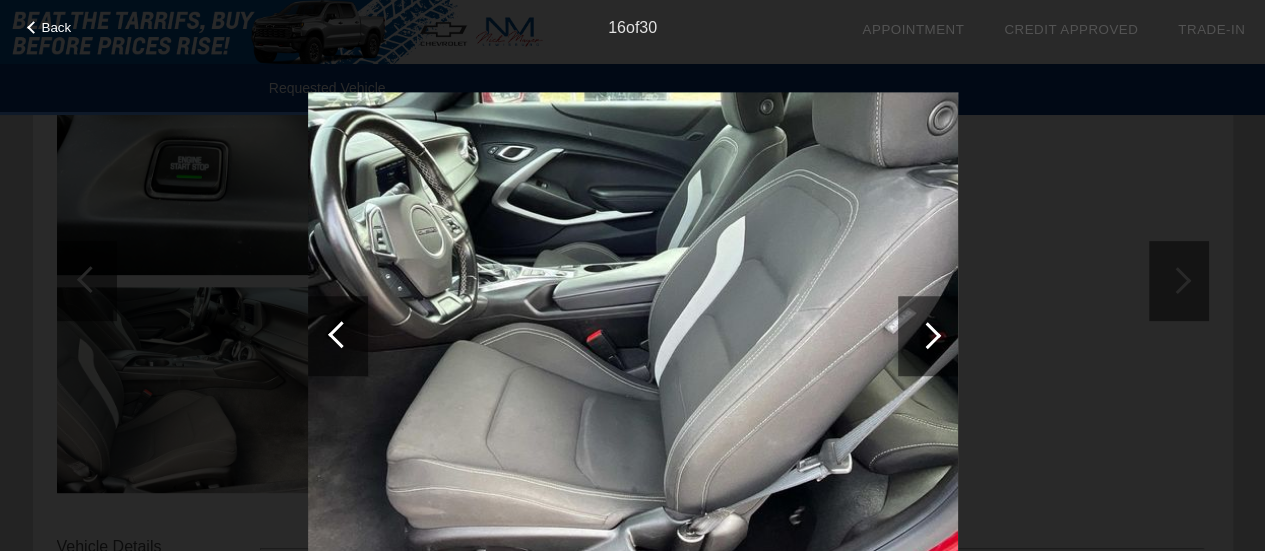 click at bounding box center (341, 334) 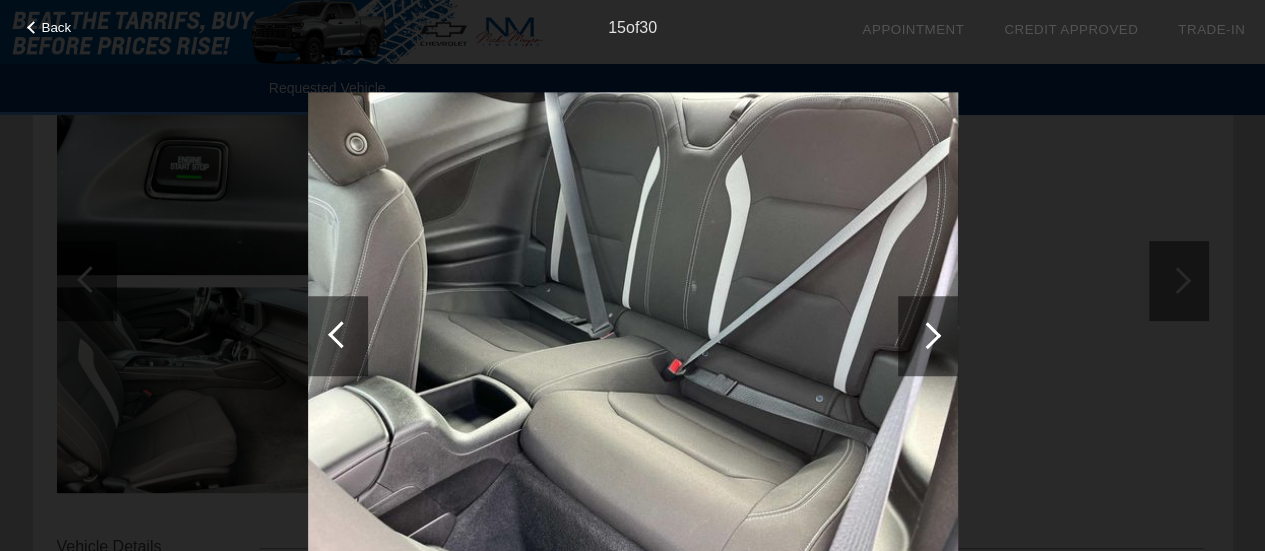 click at bounding box center [341, 334] 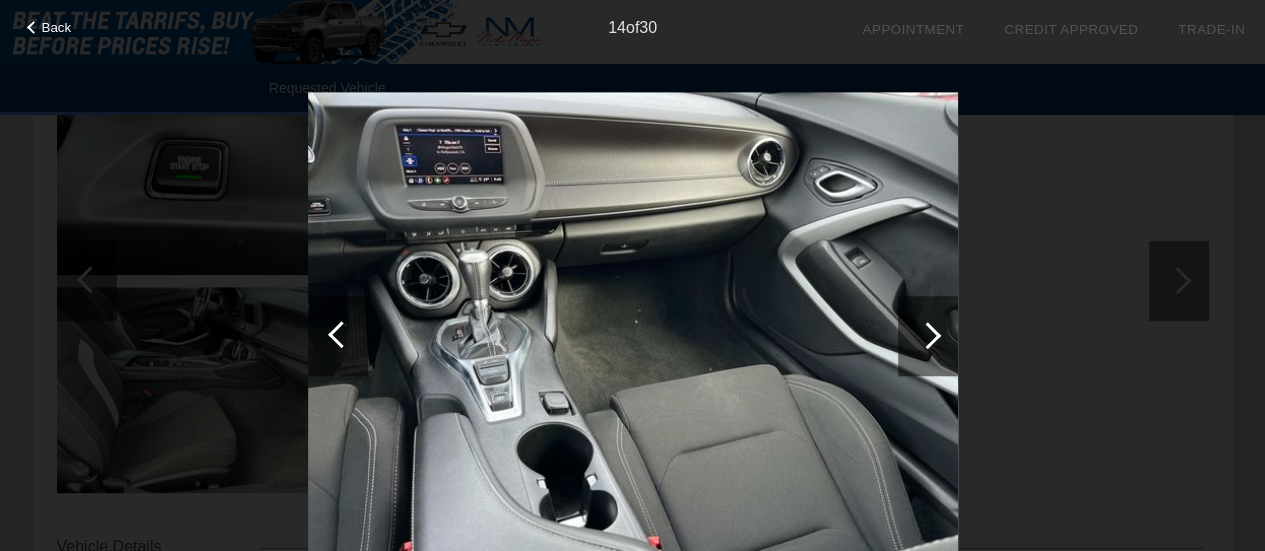 click at bounding box center (341, 334) 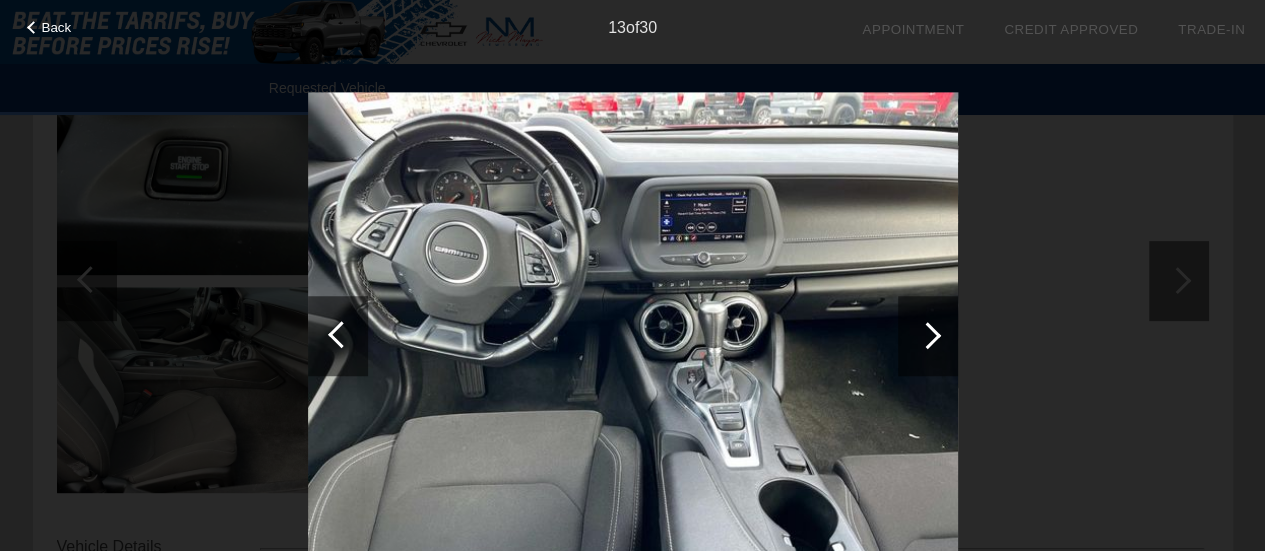 click at bounding box center [341, 334] 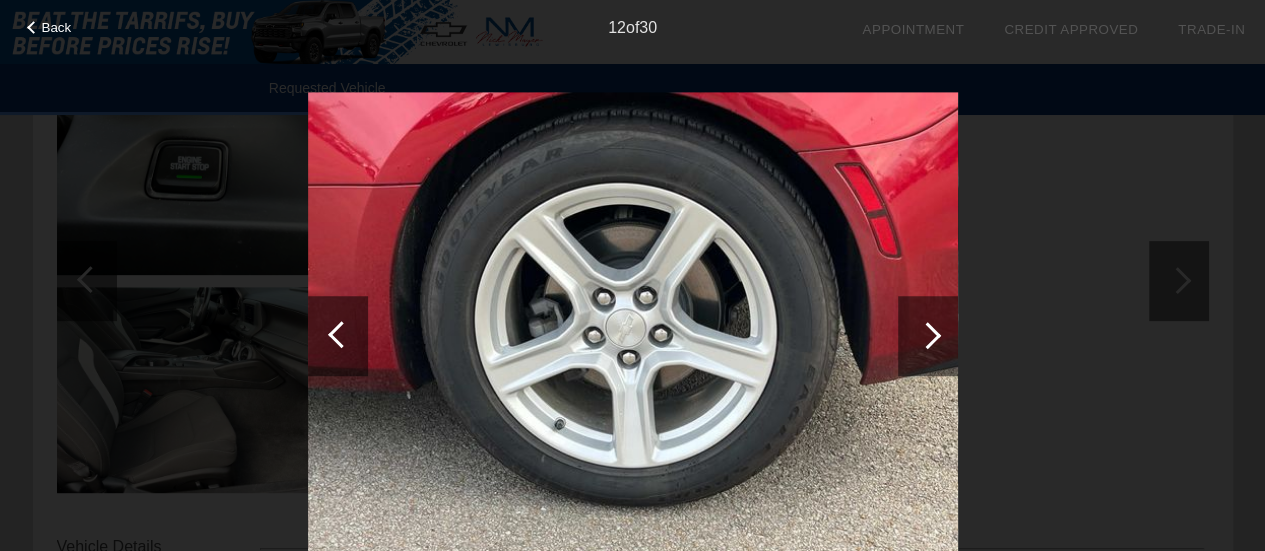 click at bounding box center (341, 334) 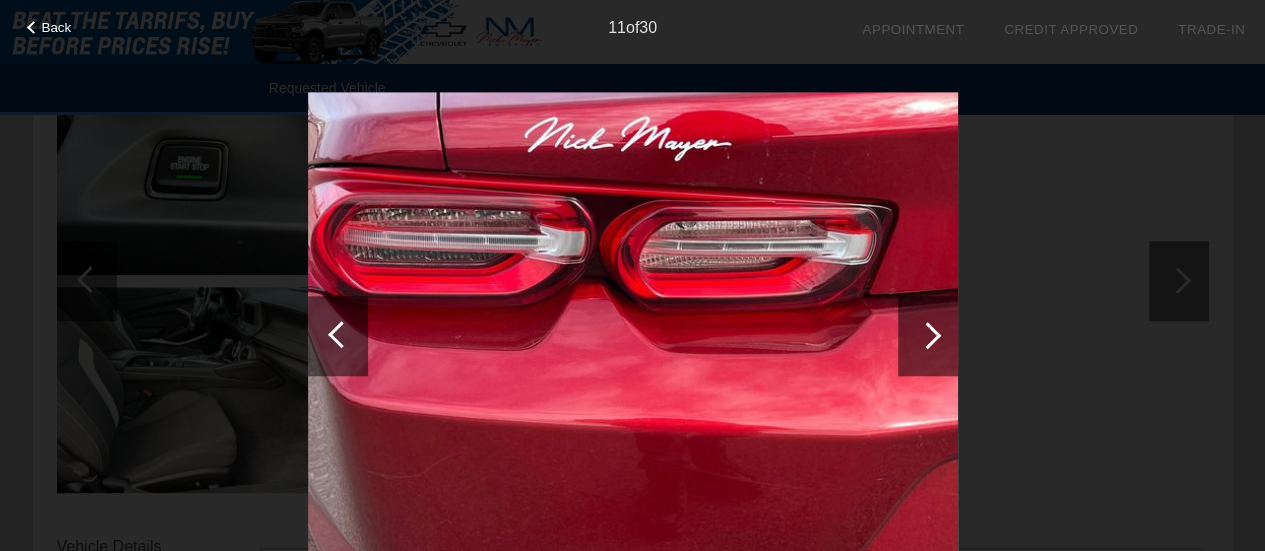 click at bounding box center (341, 334) 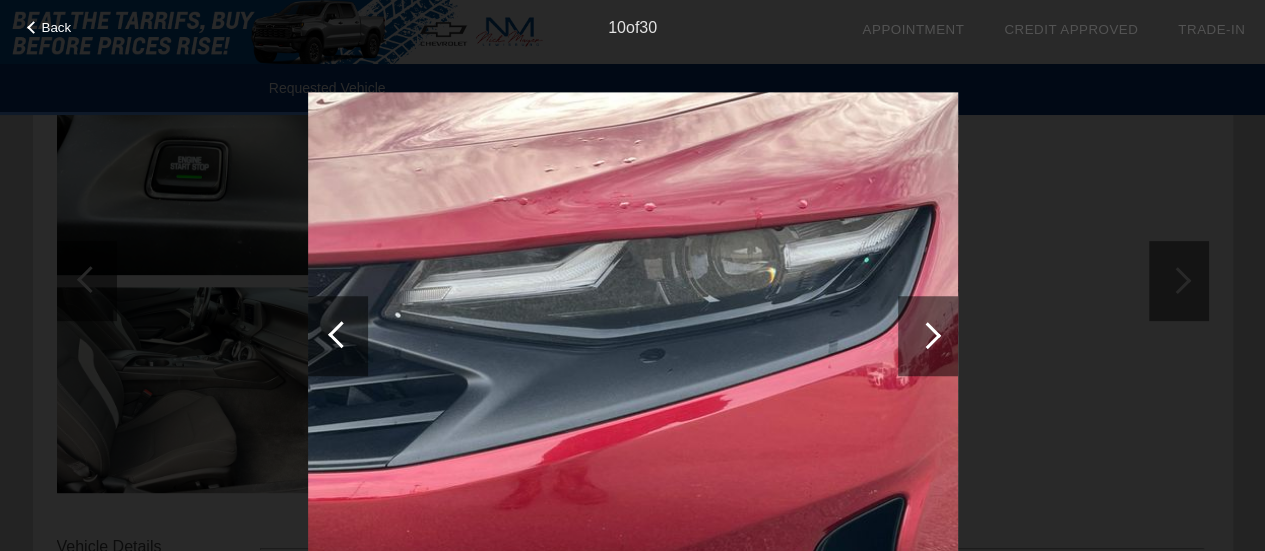 click at bounding box center (341, 334) 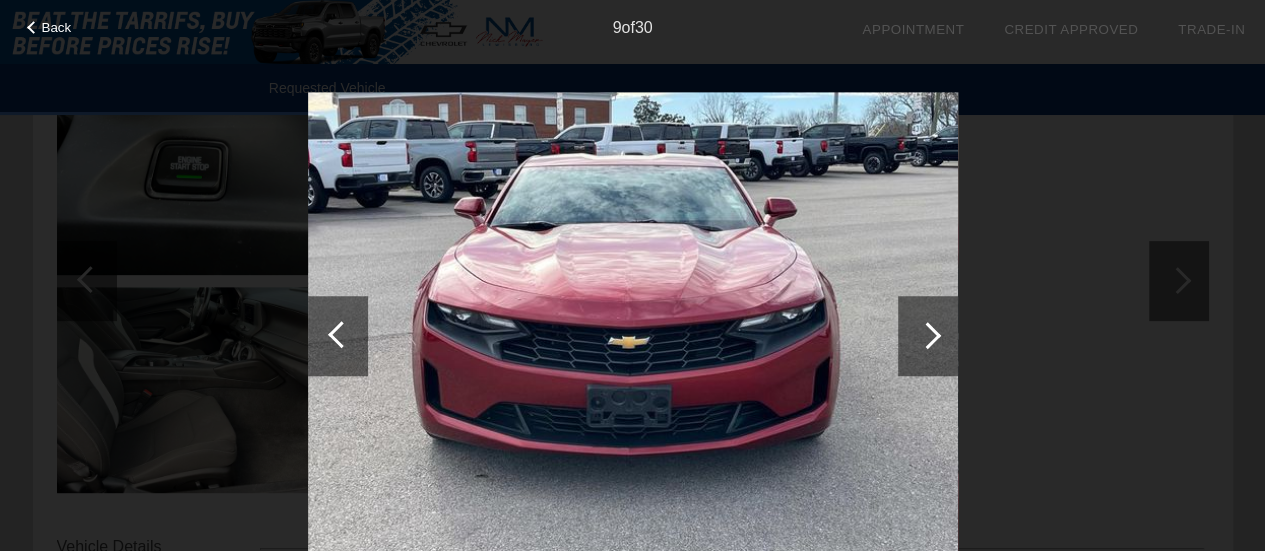 click at bounding box center [928, 336] 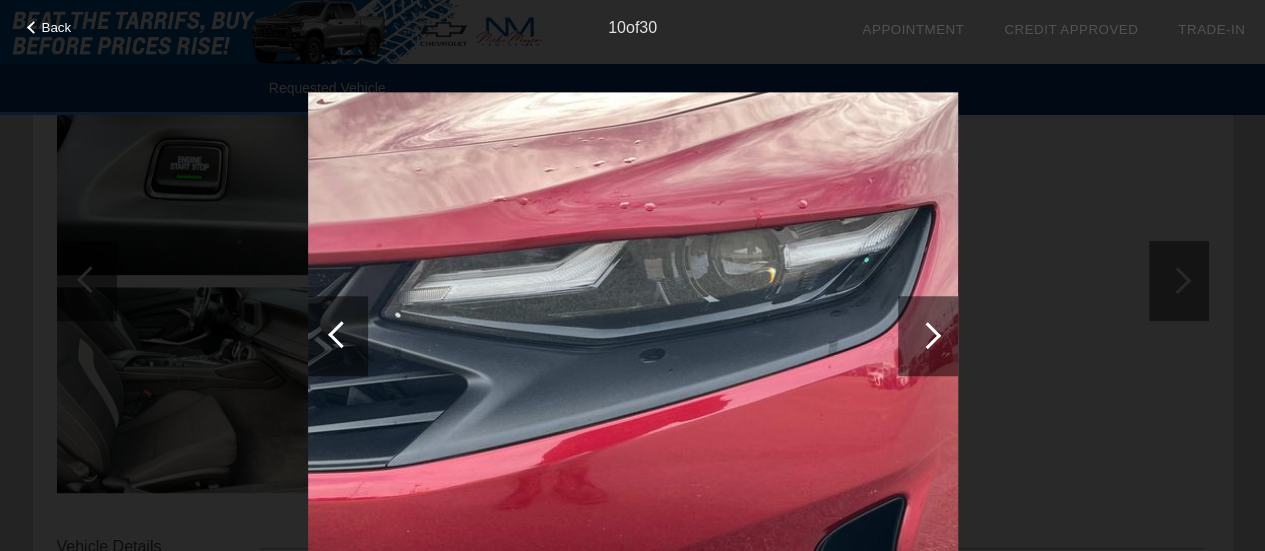 click at bounding box center [341, 334] 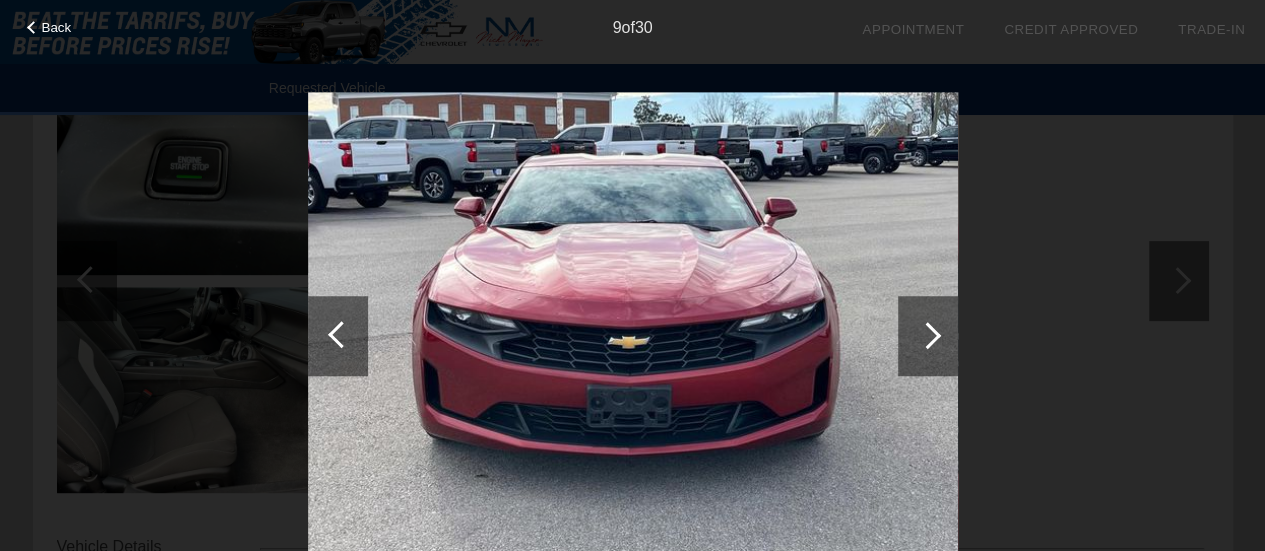 scroll, scrollTop: 400, scrollLeft: 0, axis: vertical 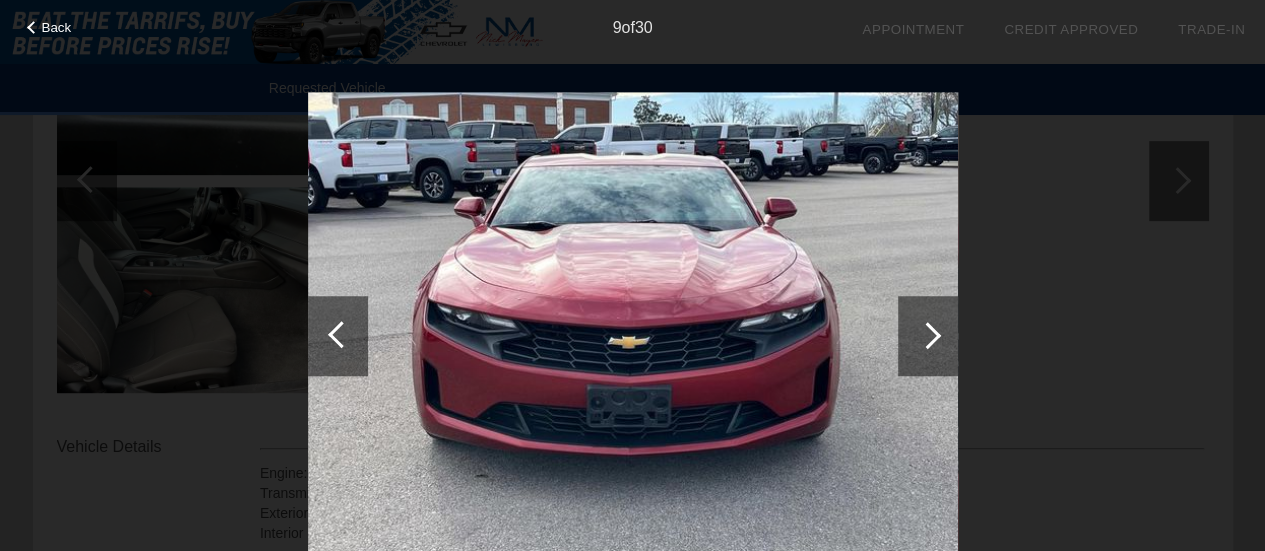 click at bounding box center (341, 334) 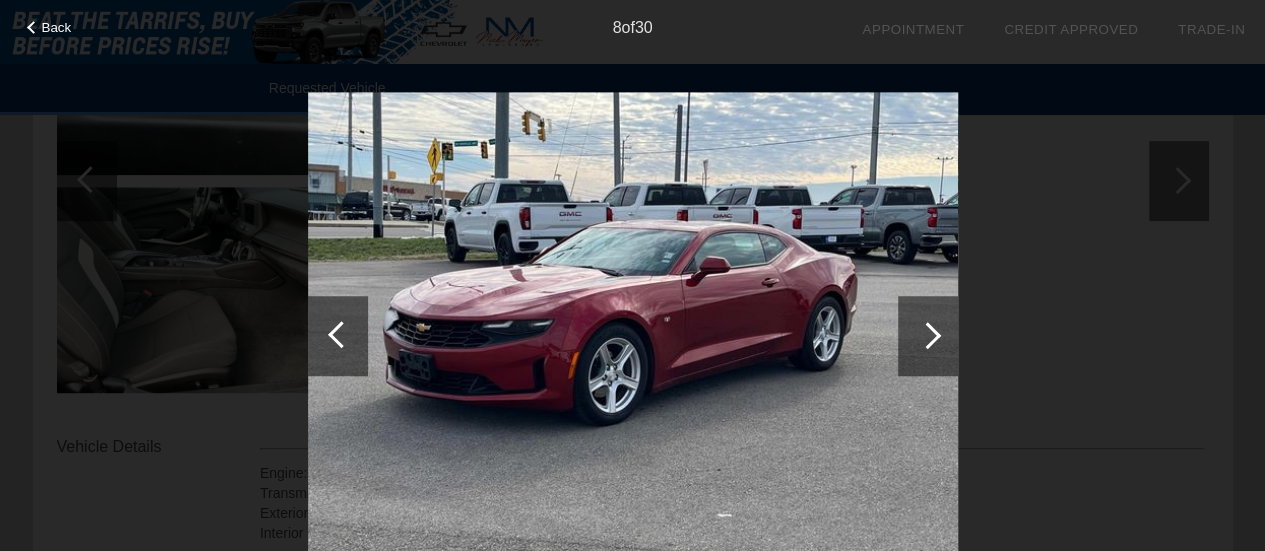 click at bounding box center (341, 334) 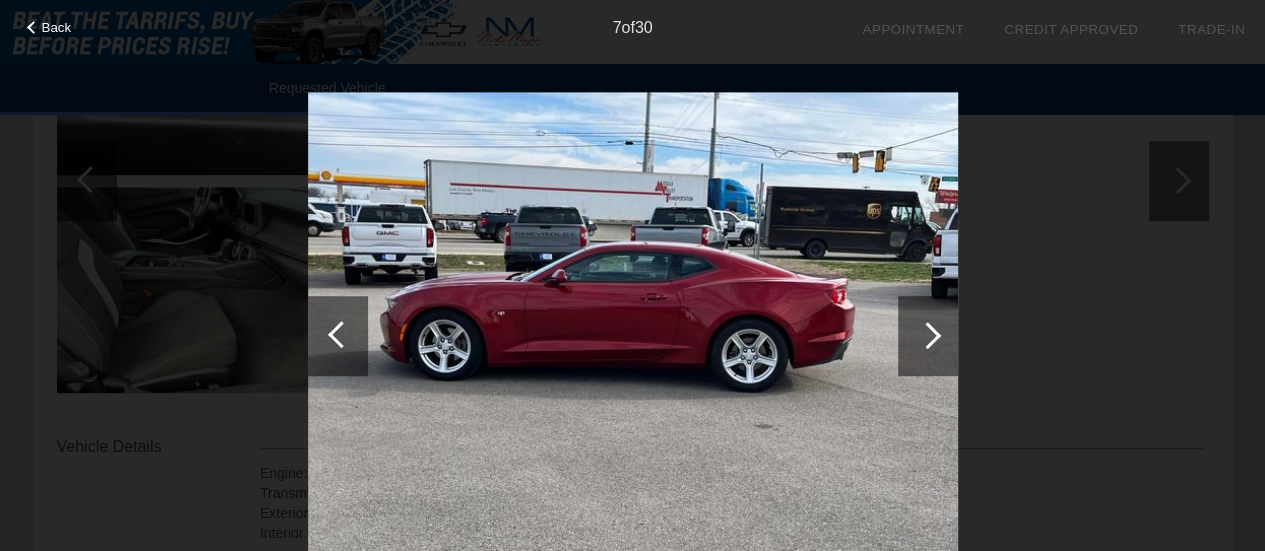 click at bounding box center (341, 334) 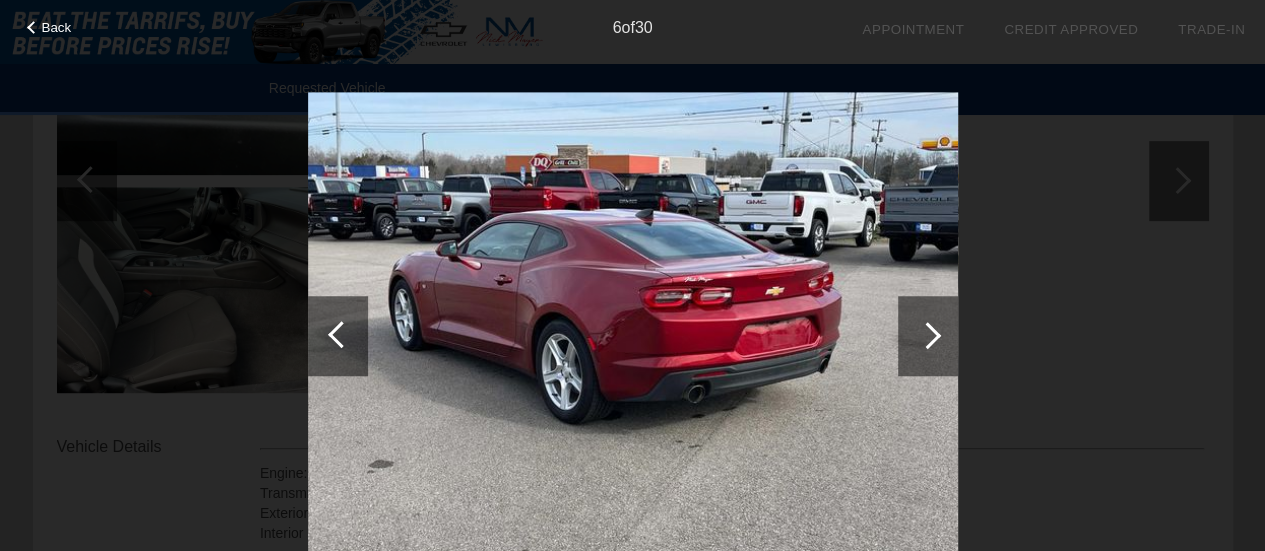 click at bounding box center (341, 334) 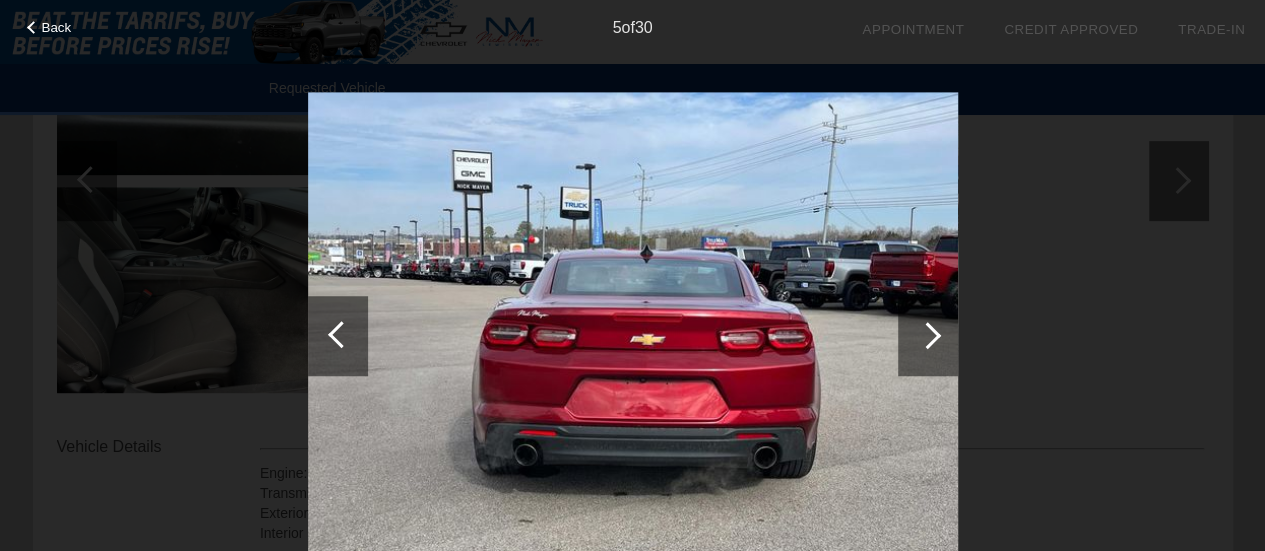 click at bounding box center (341, 334) 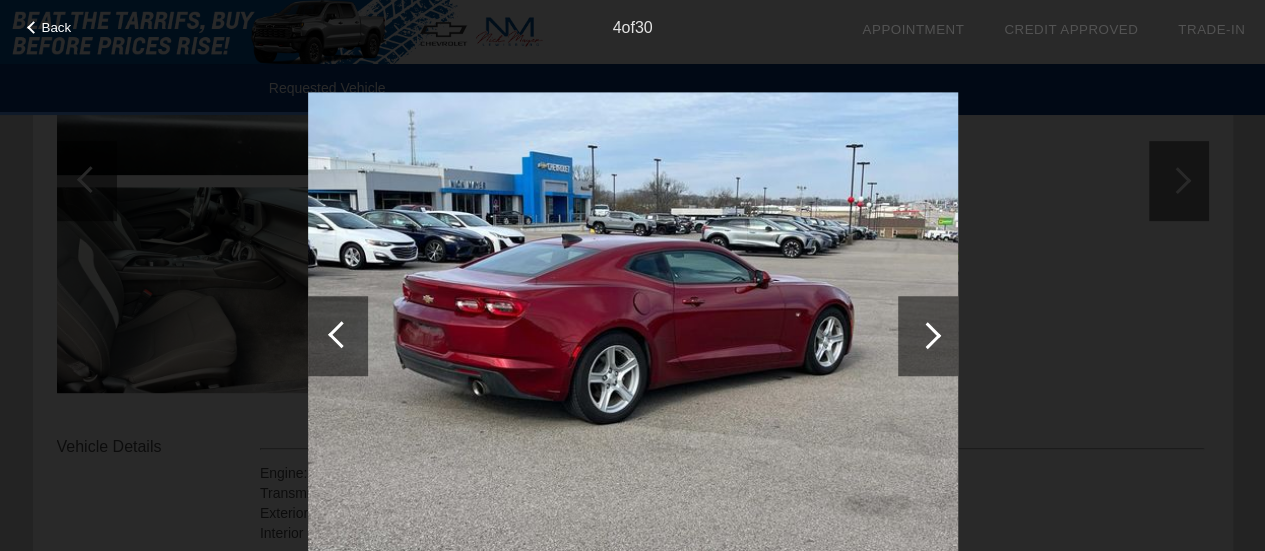 click on "Back" at bounding box center [57, 27] 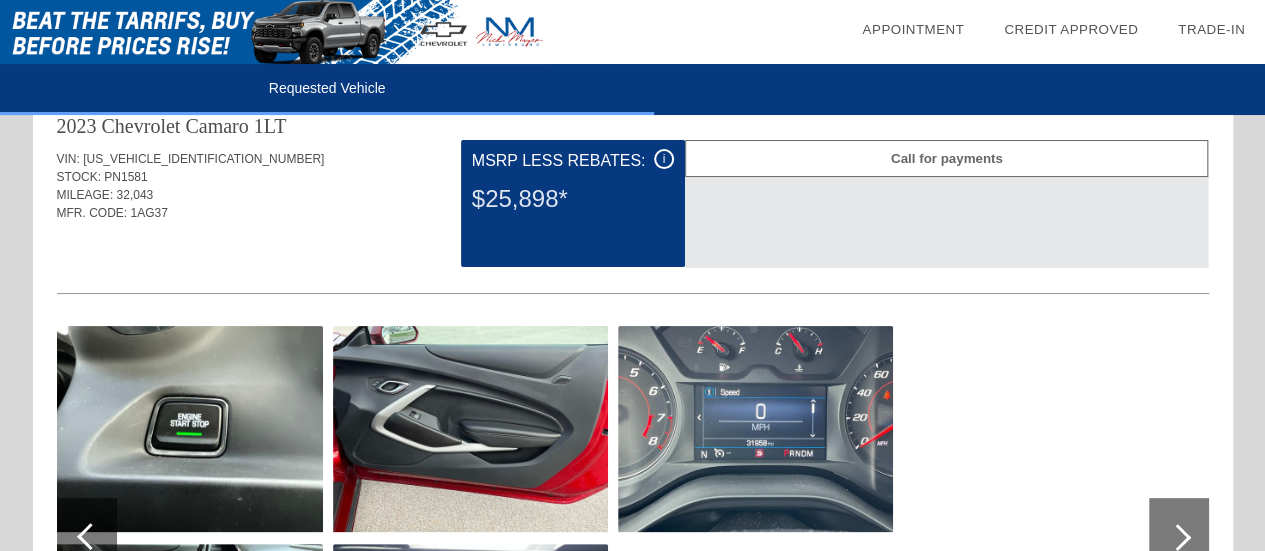 scroll, scrollTop: 0, scrollLeft: 0, axis: both 